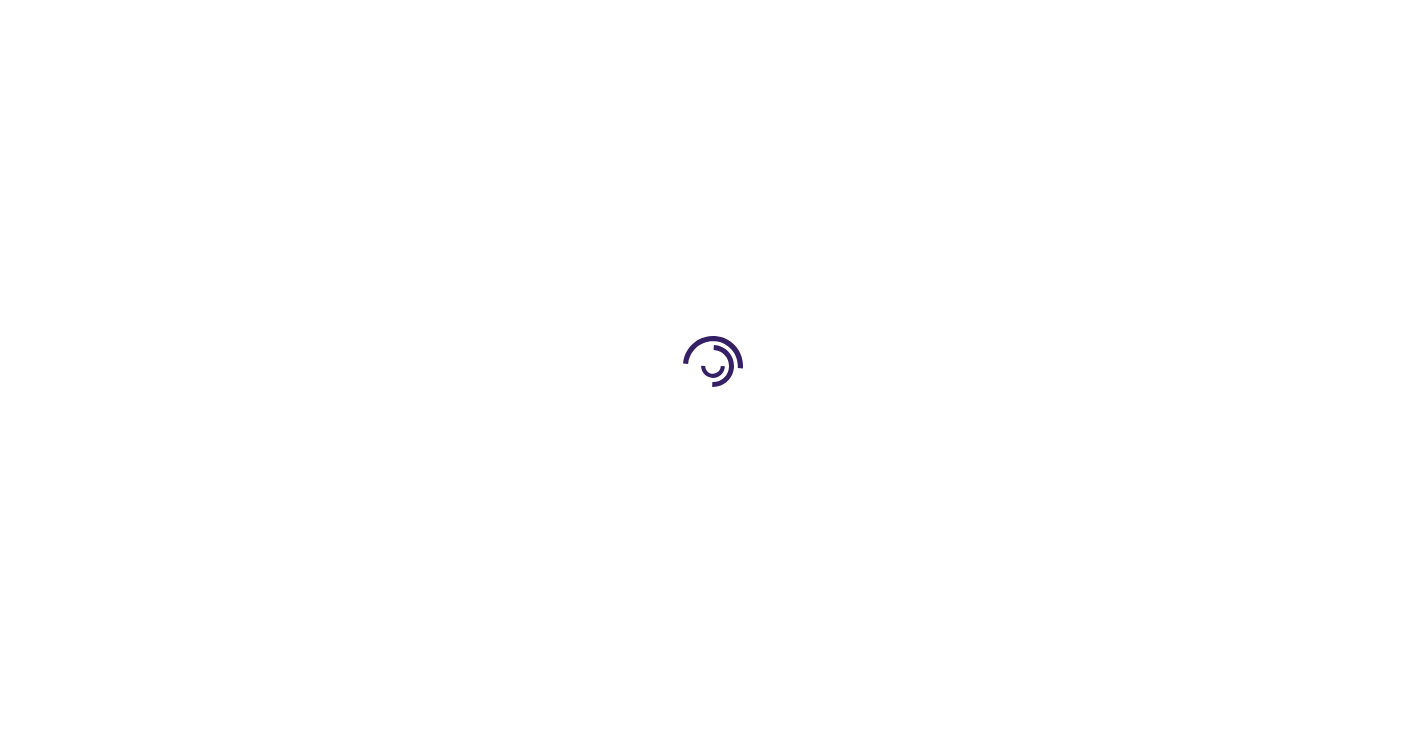 scroll, scrollTop: 0, scrollLeft: 0, axis: both 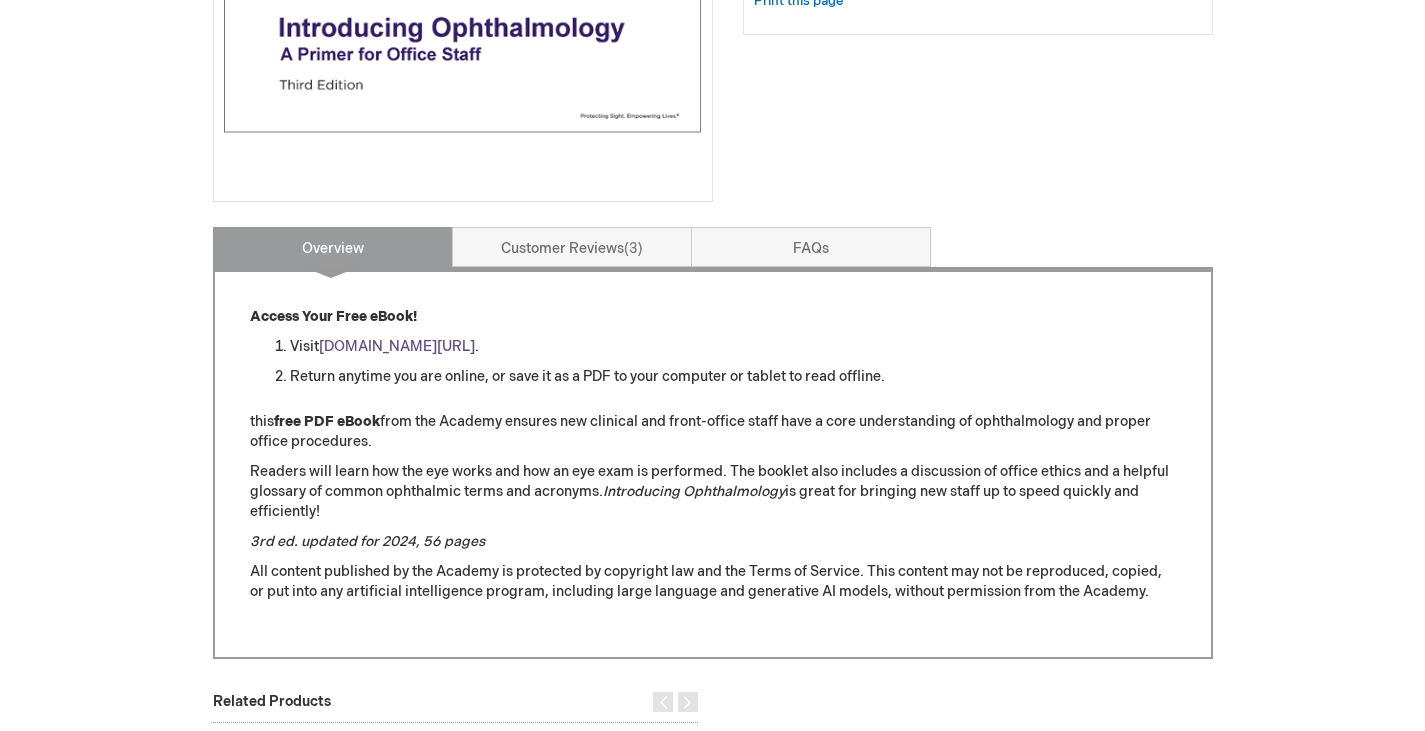 click on "[DOMAIN_NAME][URL]" at bounding box center (397, 346) 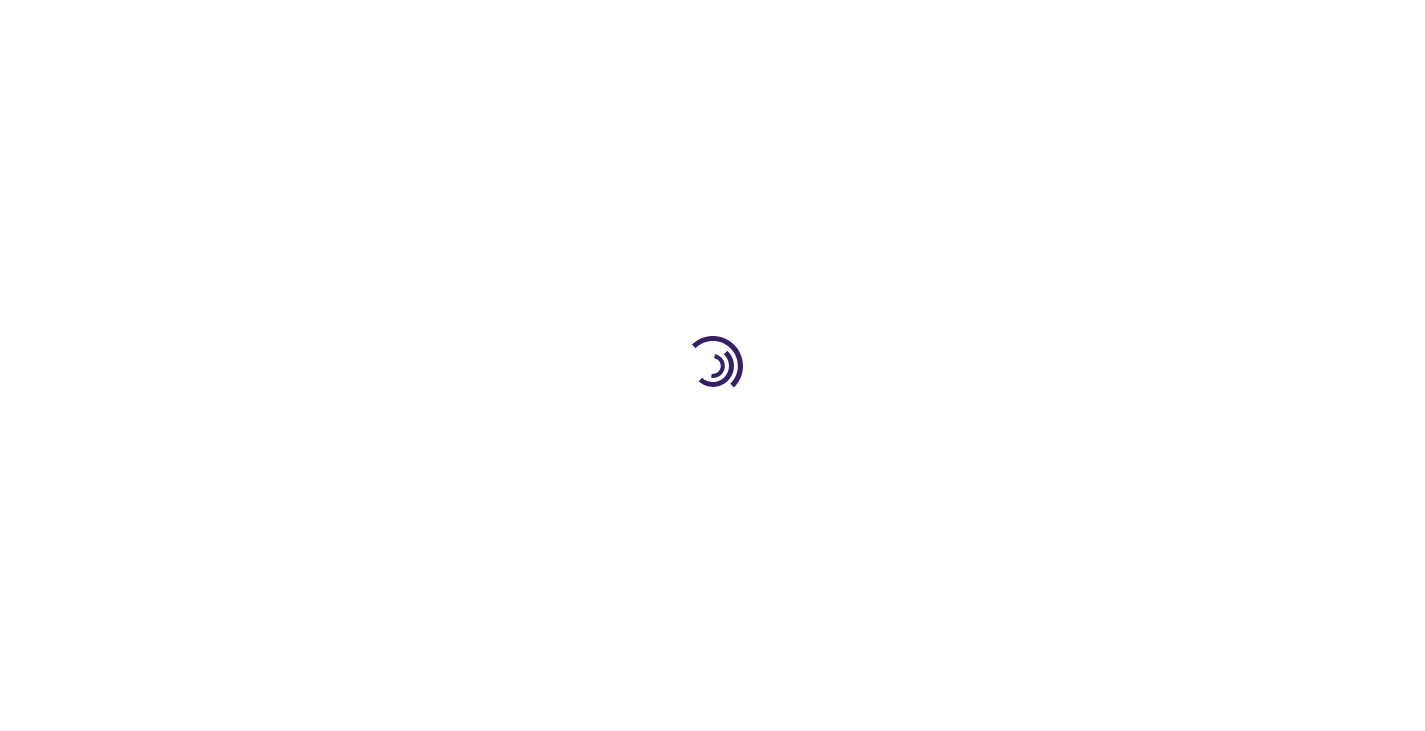 scroll, scrollTop: 596, scrollLeft: 0, axis: vertical 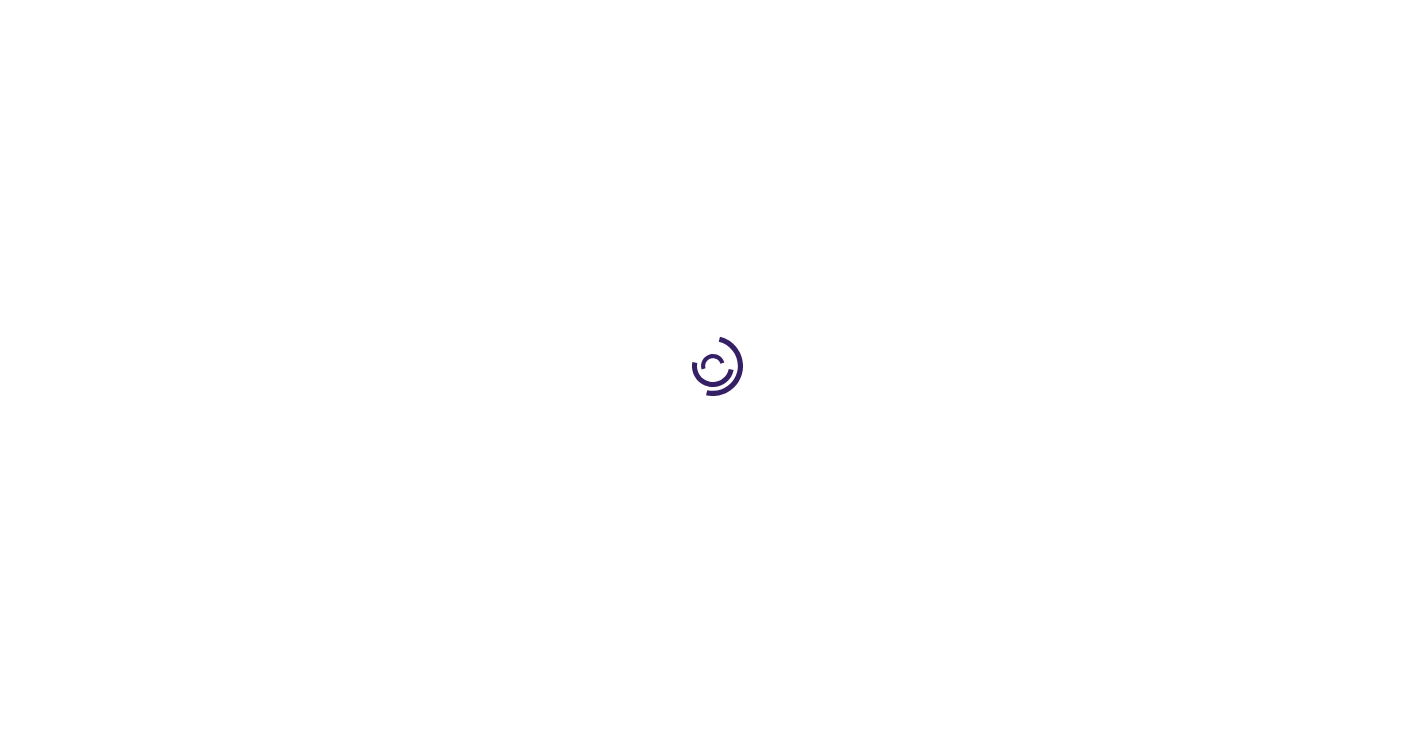 type on "0" 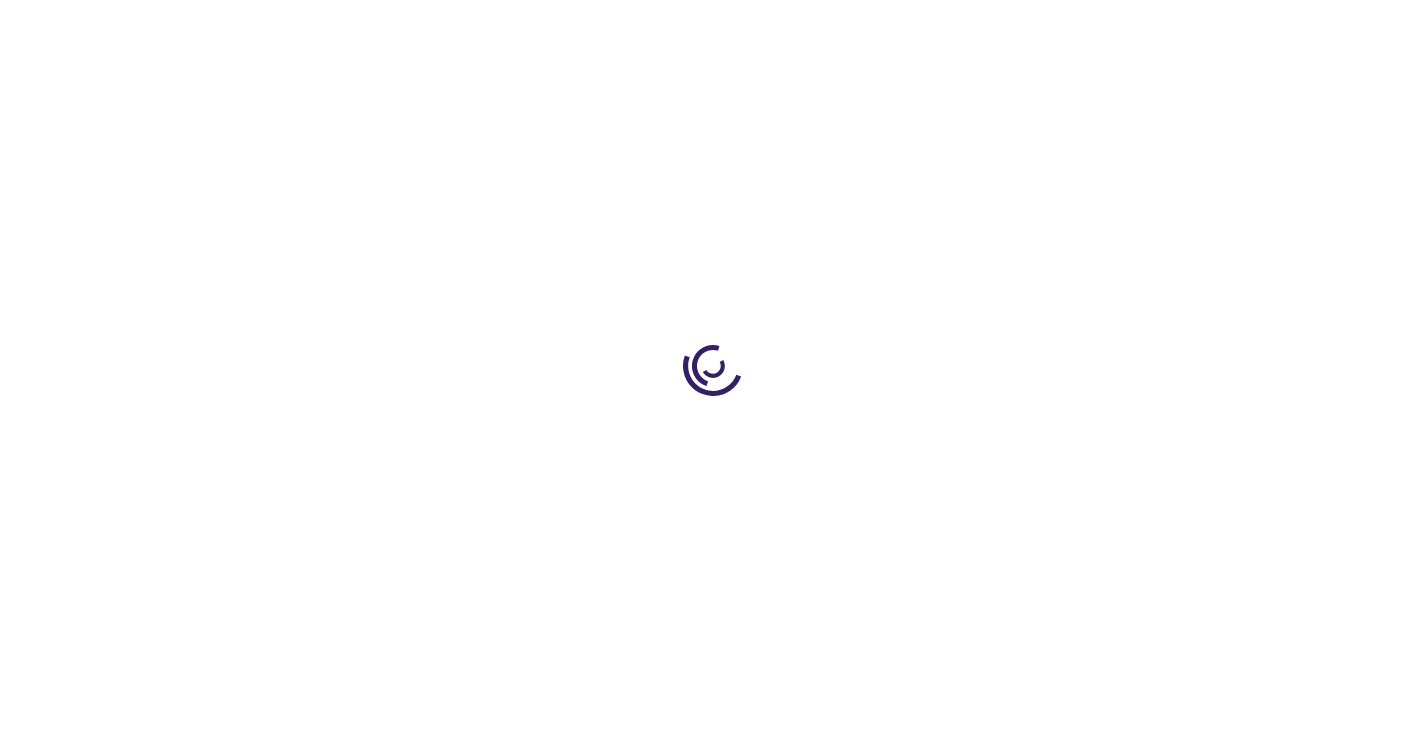 type on "0" 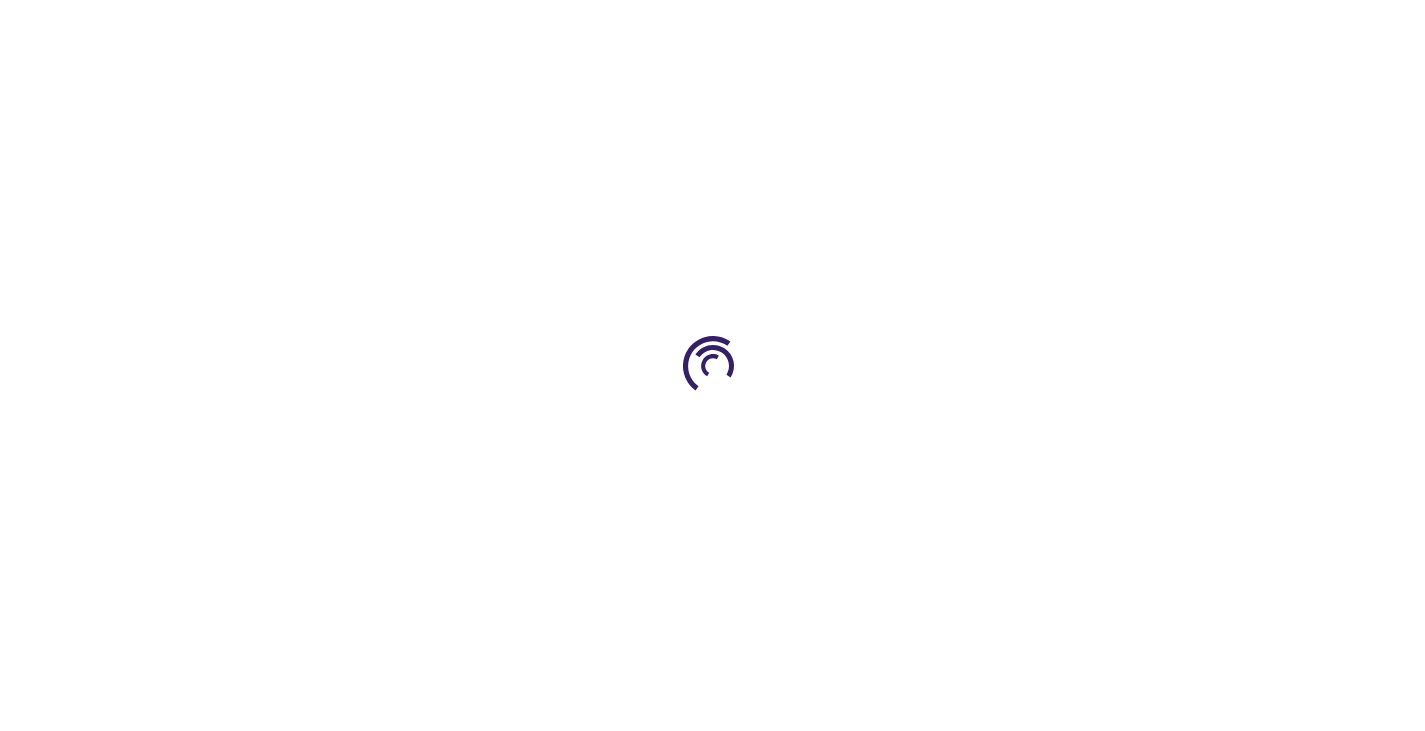 type on "0" 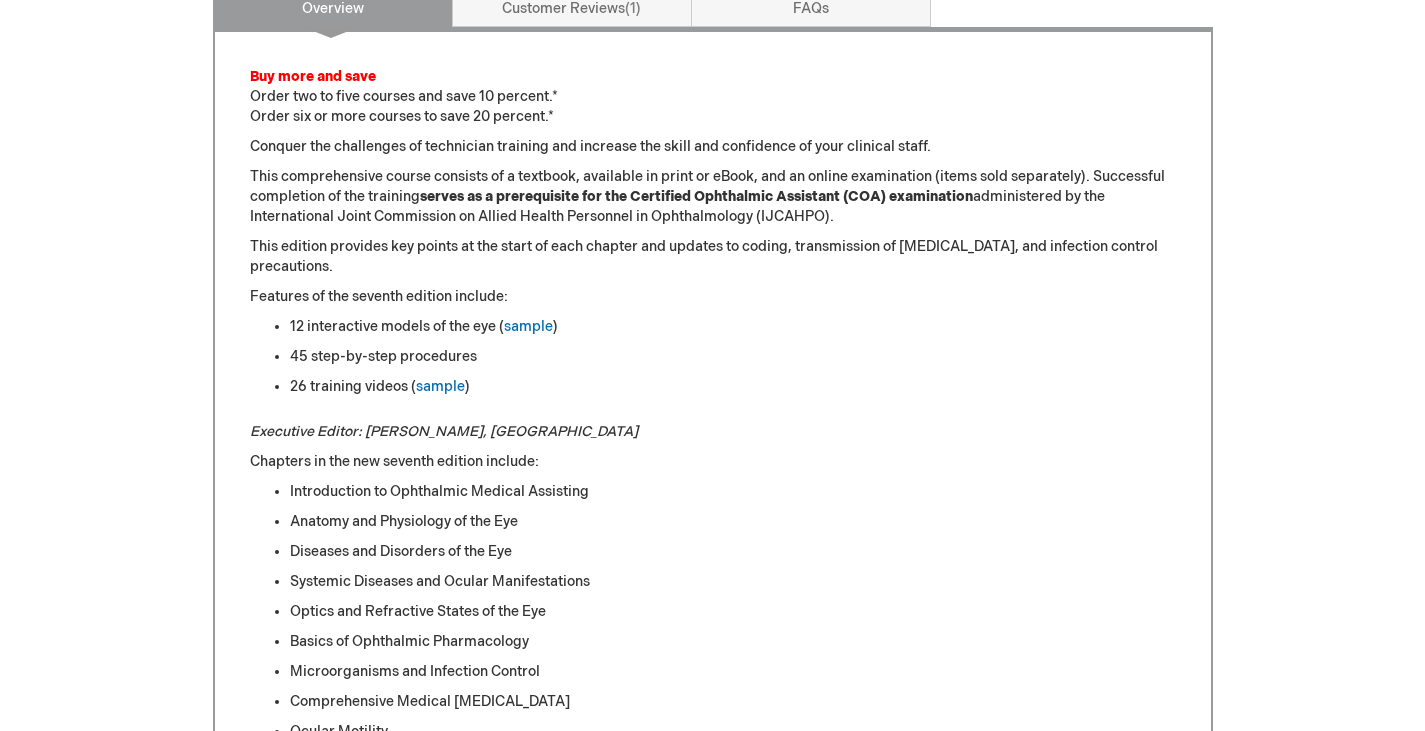 scroll, scrollTop: 1000, scrollLeft: 0, axis: vertical 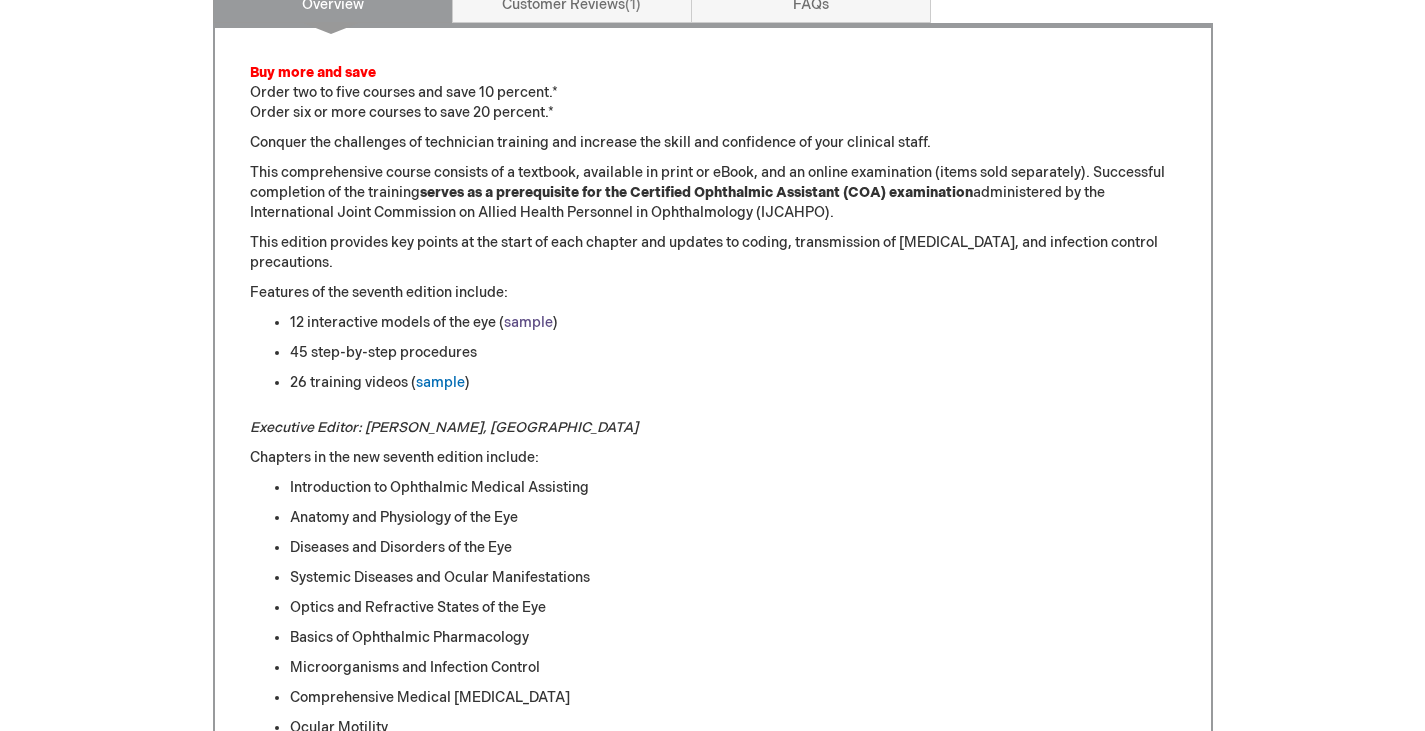 click on "sample" at bounding box center [528, 322] 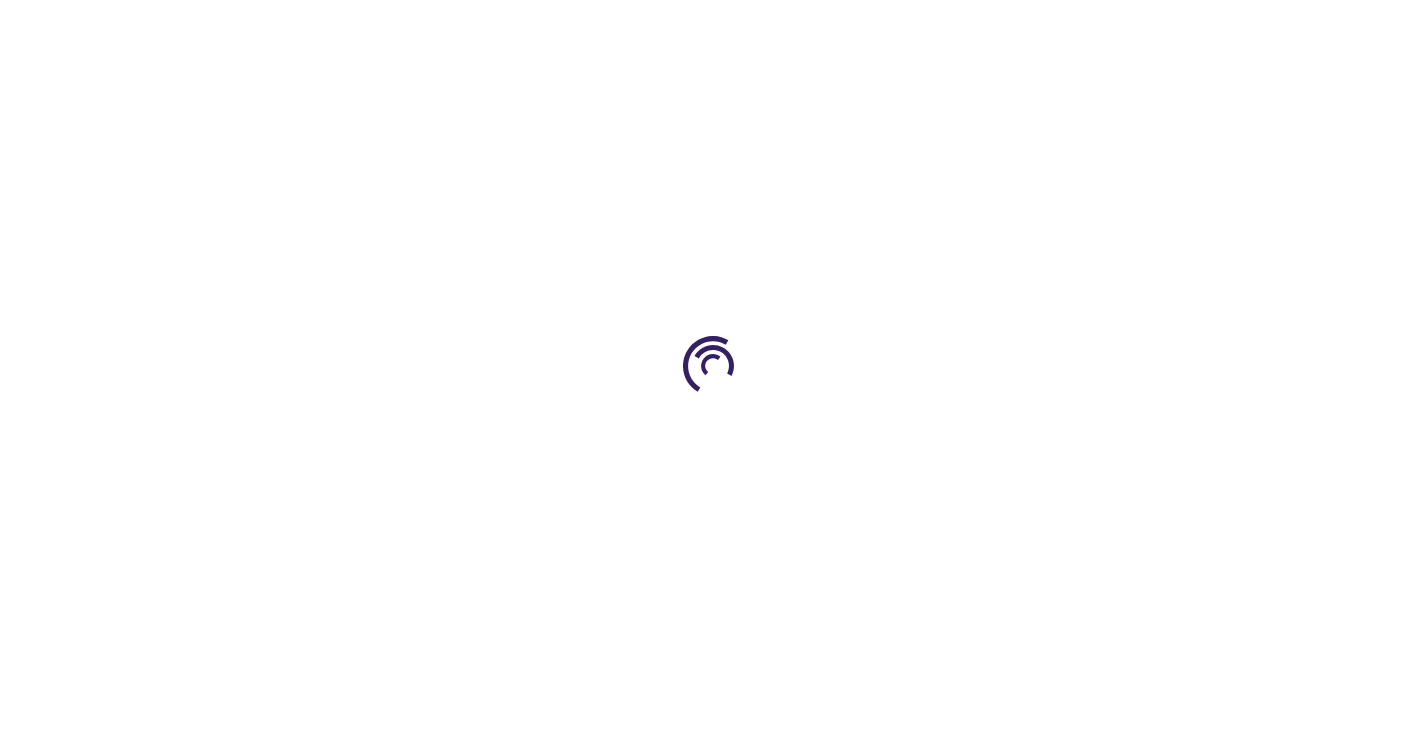 scroll, scrollTop: 1000, scrollLeft: 0, axis: vertical 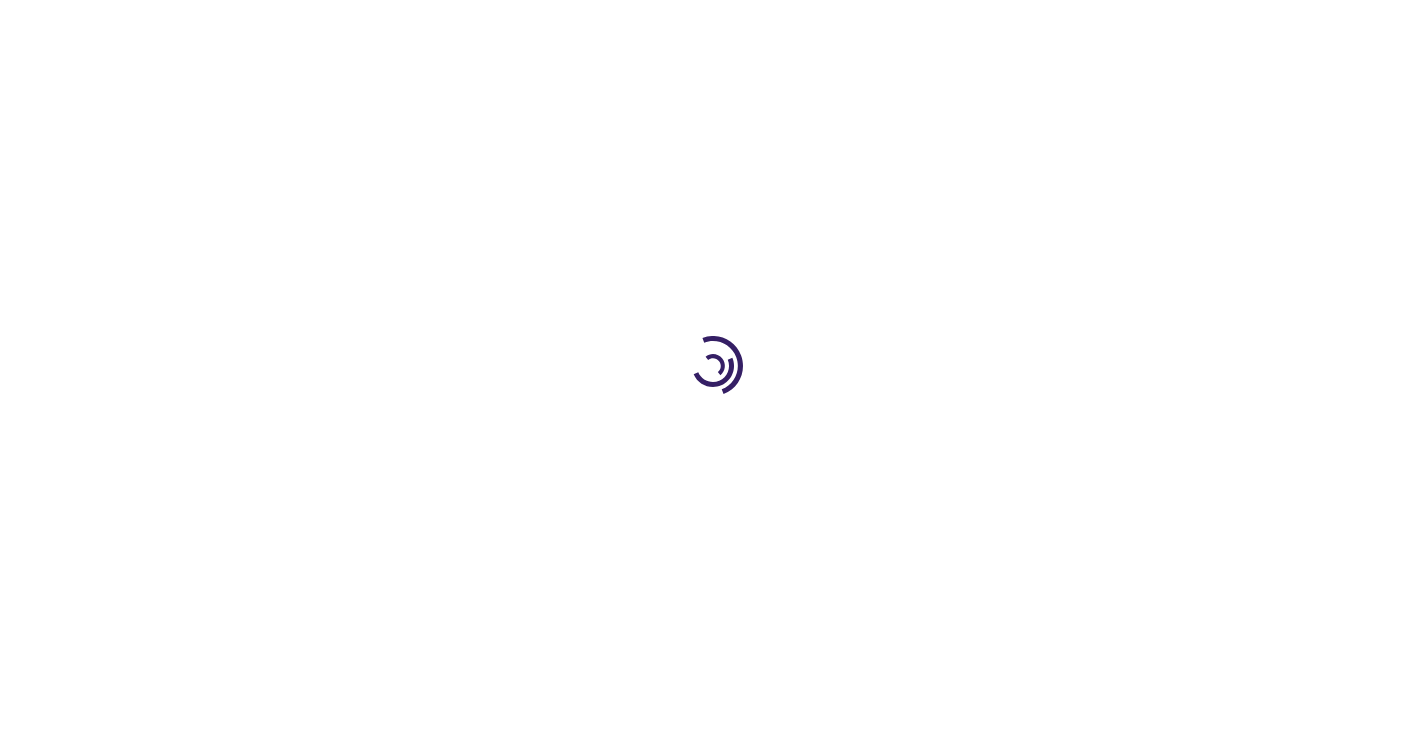 type on "0" 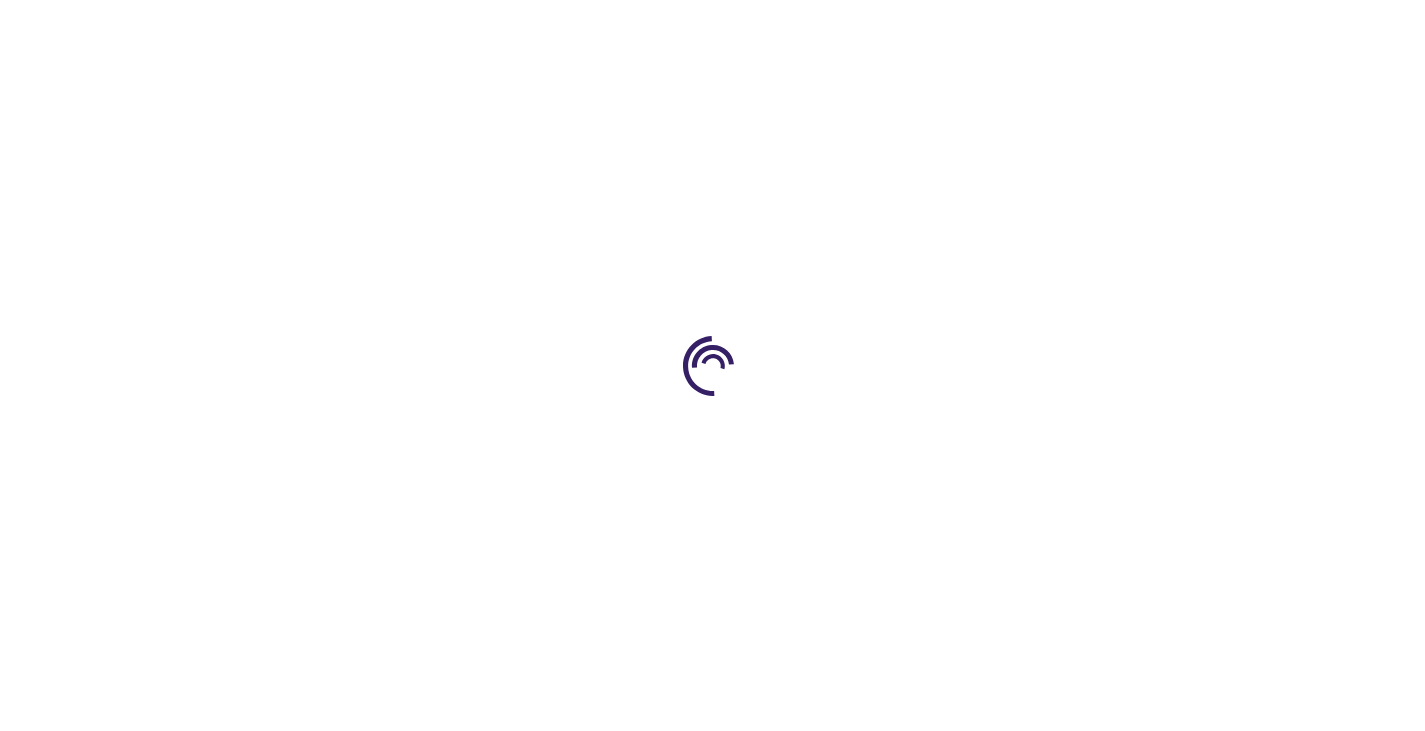 type on "0" 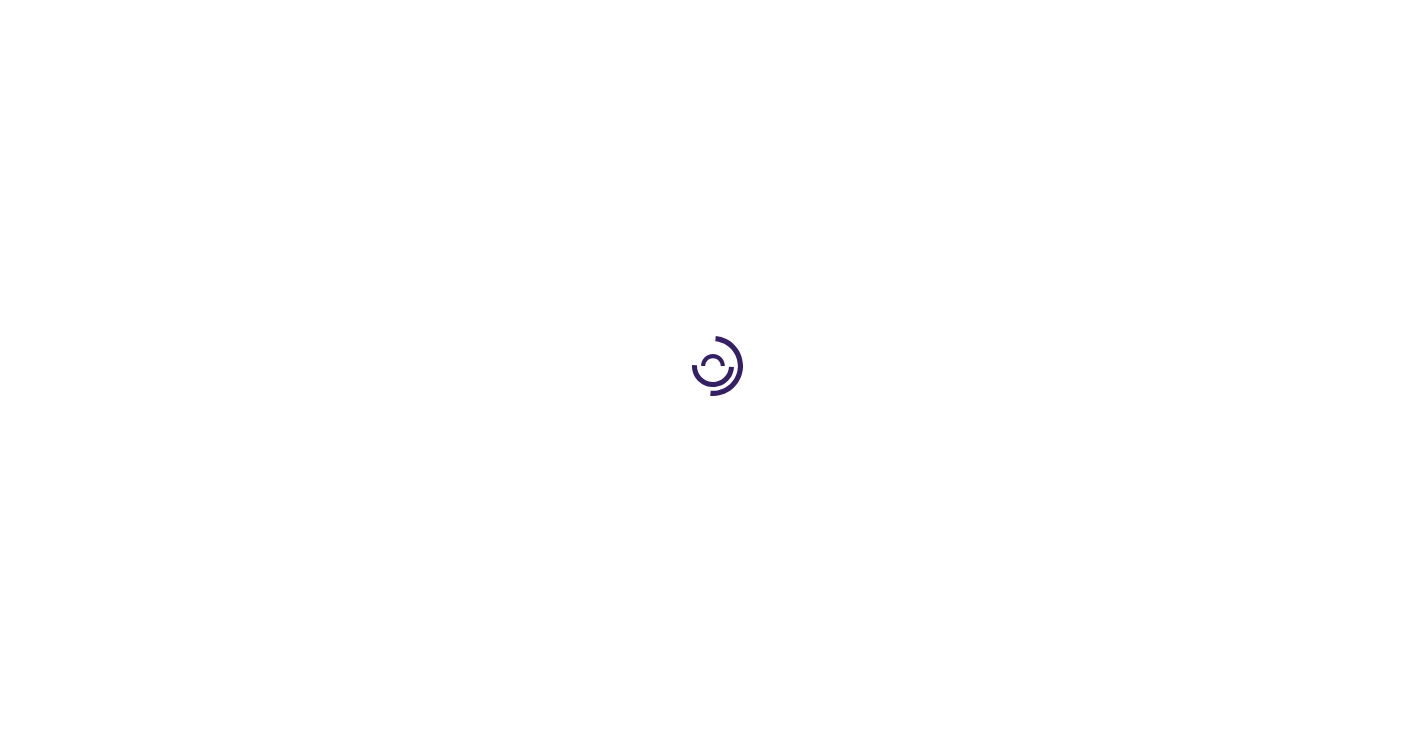 scroll, scrollTop: 0, scrollLeft: 0, axis: both 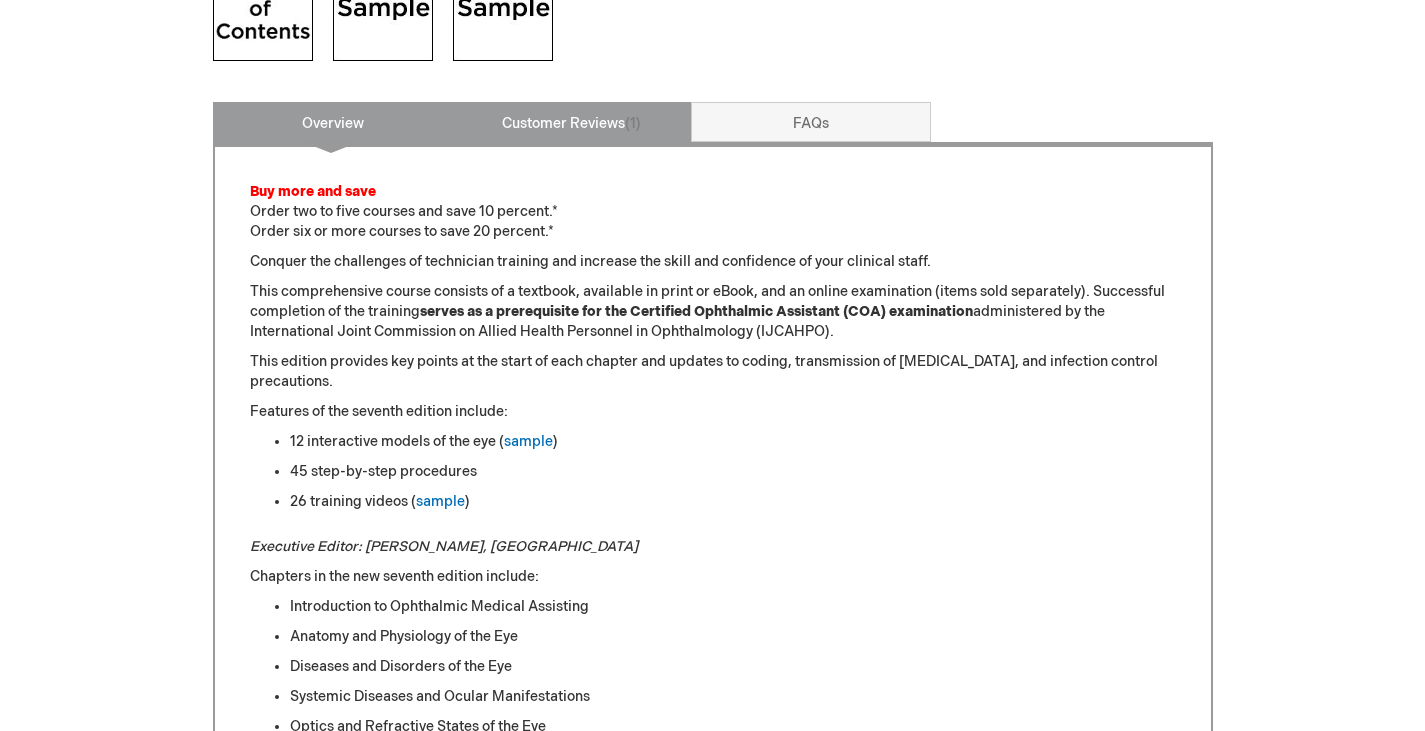 click on "Customer Reviews  1" at bounding box center (572, 122) 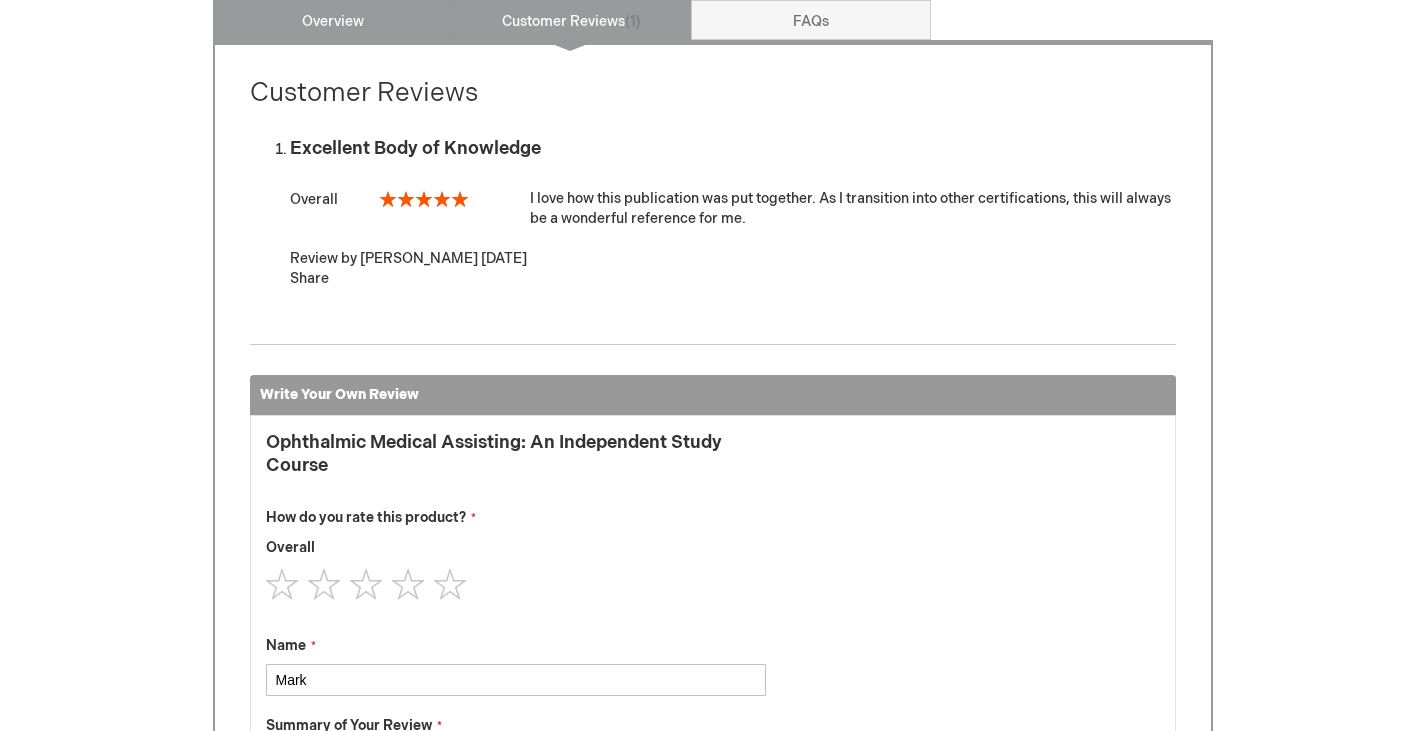 click on "Overview" at bounding box center (333, 20) 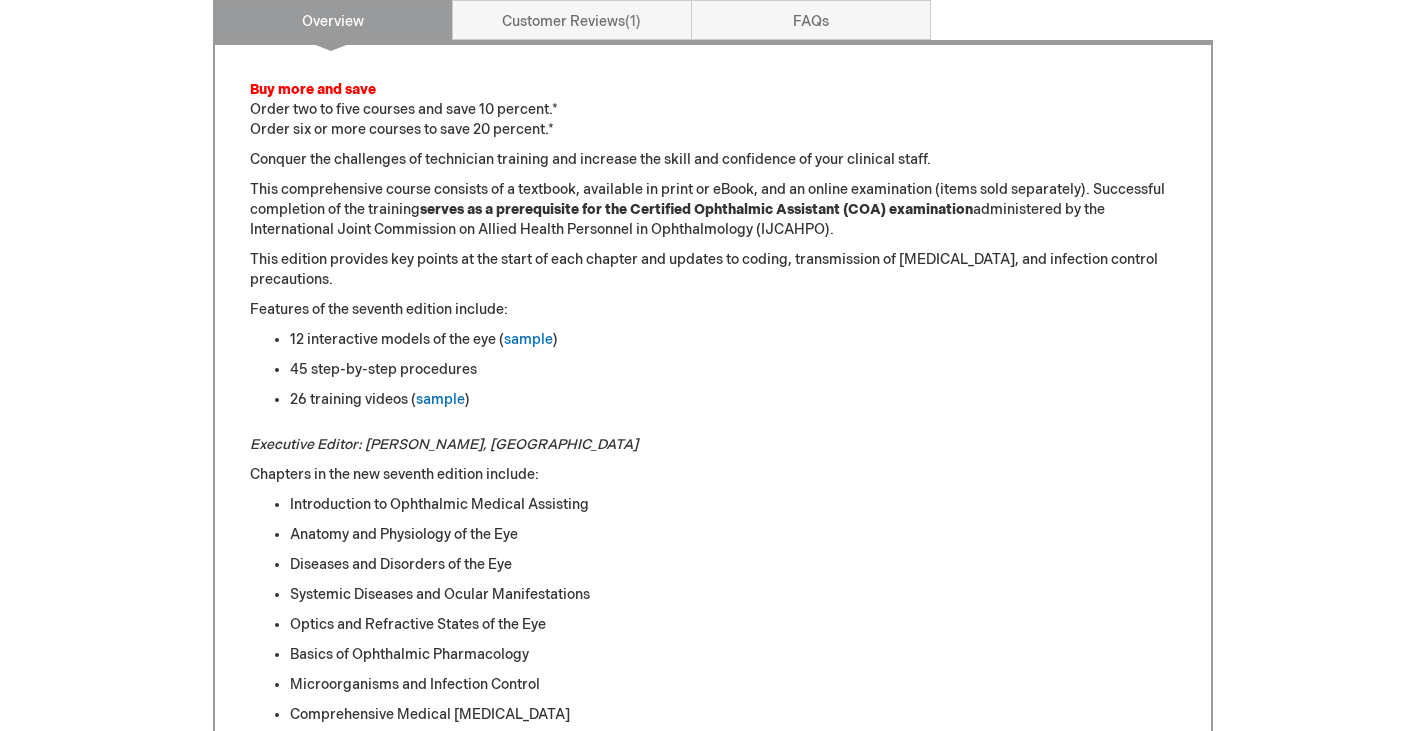 click on "Mark Pyfer
Log Out
Search
My Cart
CLOSE RECENTLY ADDED ITEM(S)
Close
There are no items in your cart. Please select a category or enter a keyword in the search field to begin shopping.
Toggle Nav
Academy Store
Menu
Search
Search
×" at bounding box center [712, 818] 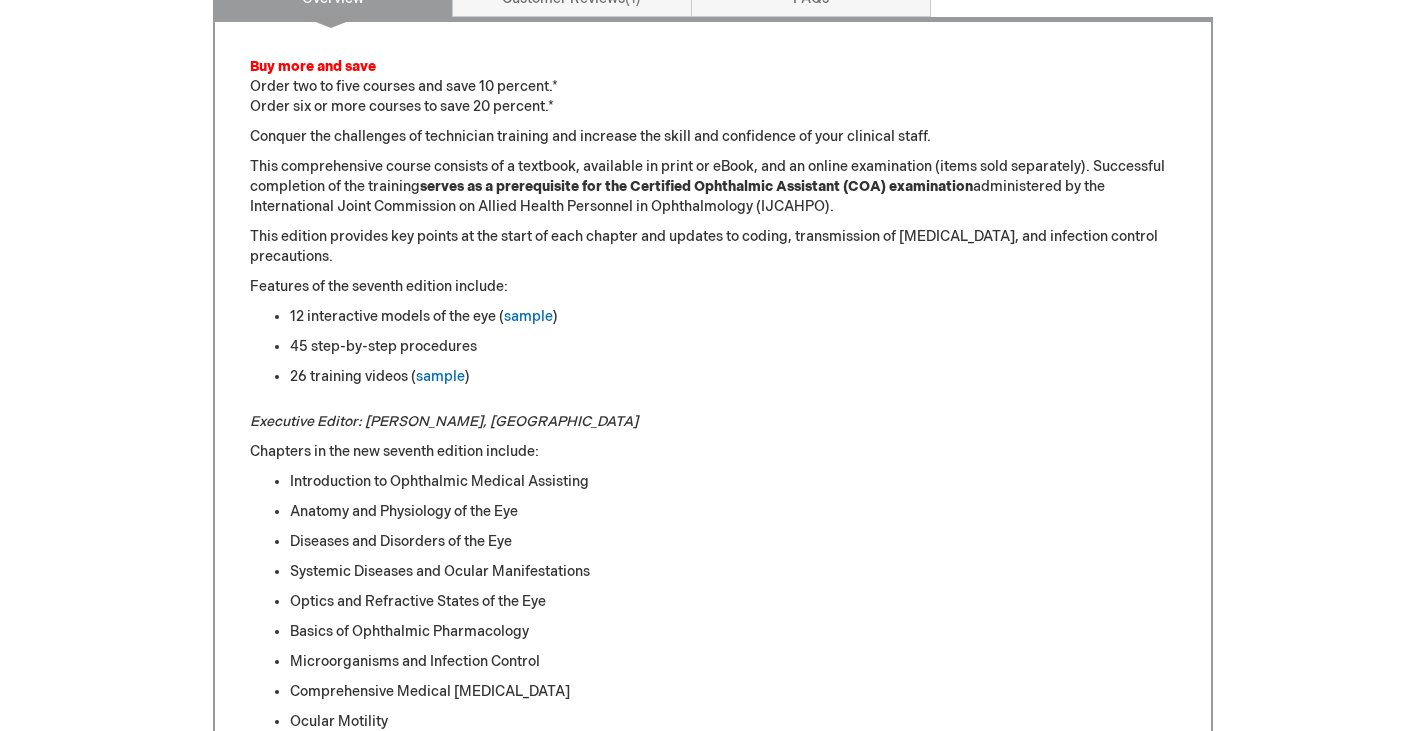 scroll, scrollTop: 1009, scrollLeft: 0, axis: vertical 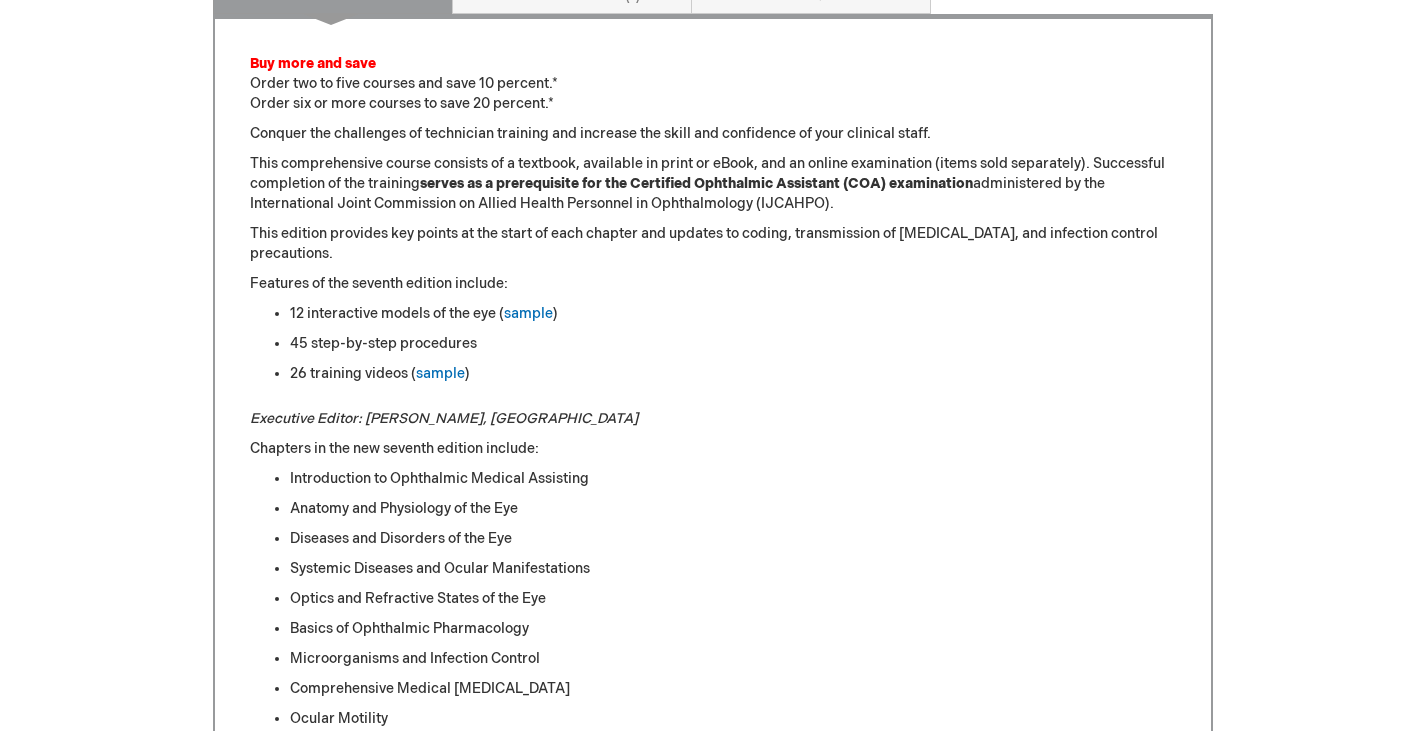 click on "12 interactive models of the eye ( sample )" at bounding box center (733, 314) 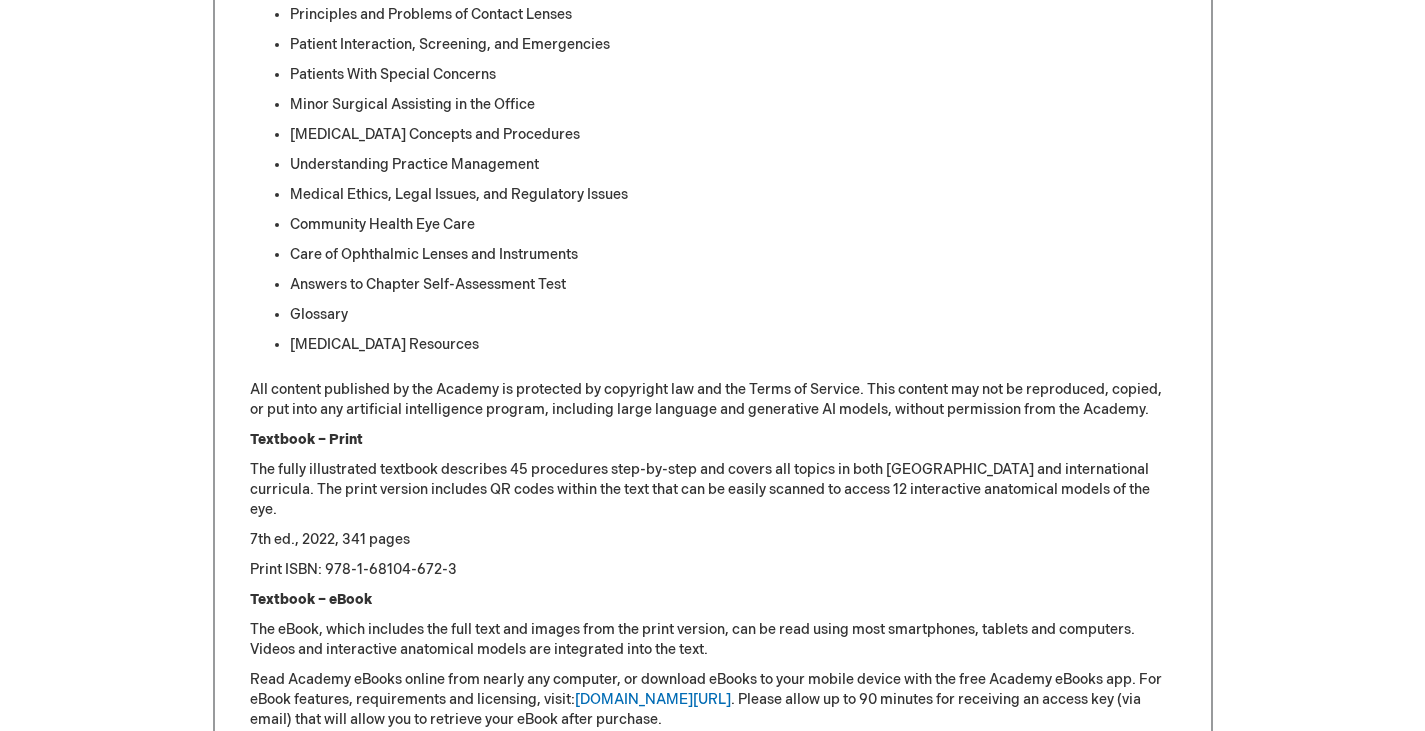 scroll, scrollTop: 1909, scrollLeft: 0, axis: vertical 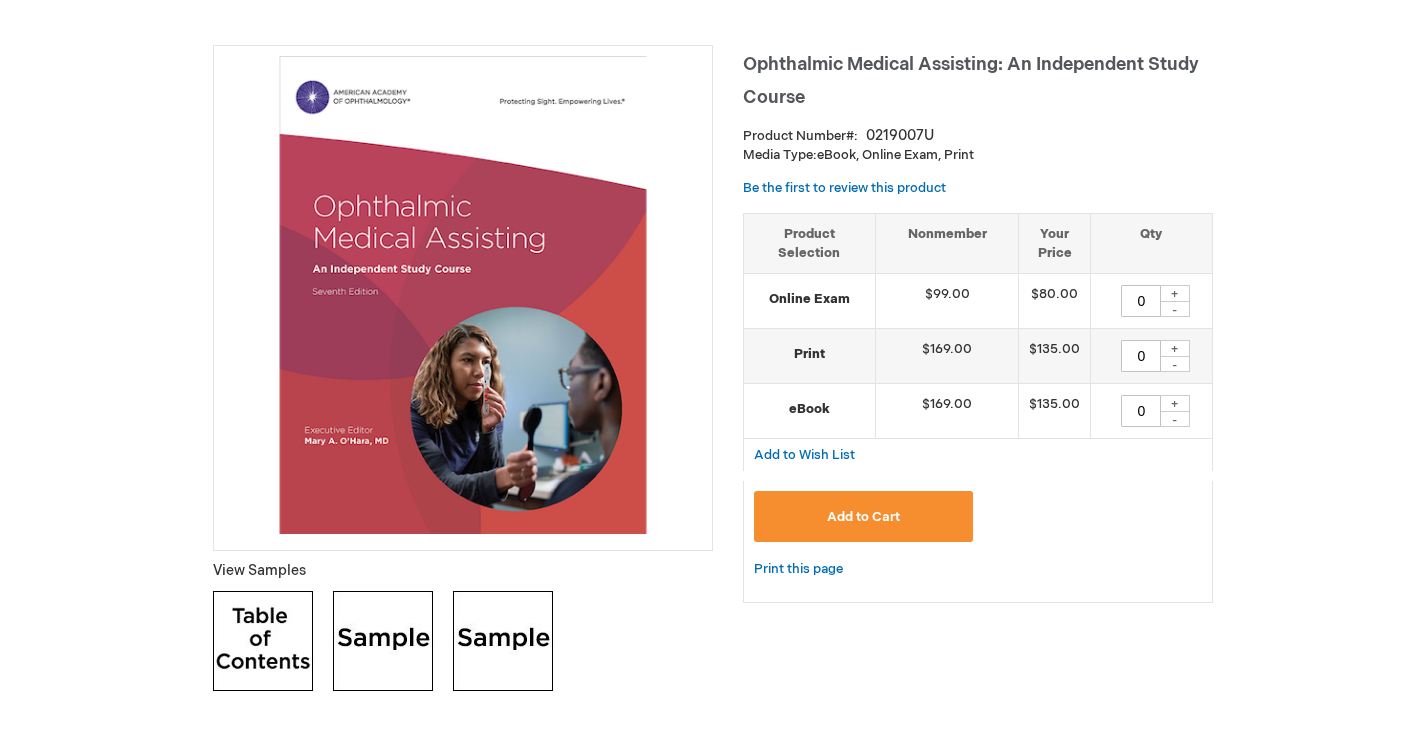 click on "Add to Cart" at bounding box center [864, 516] 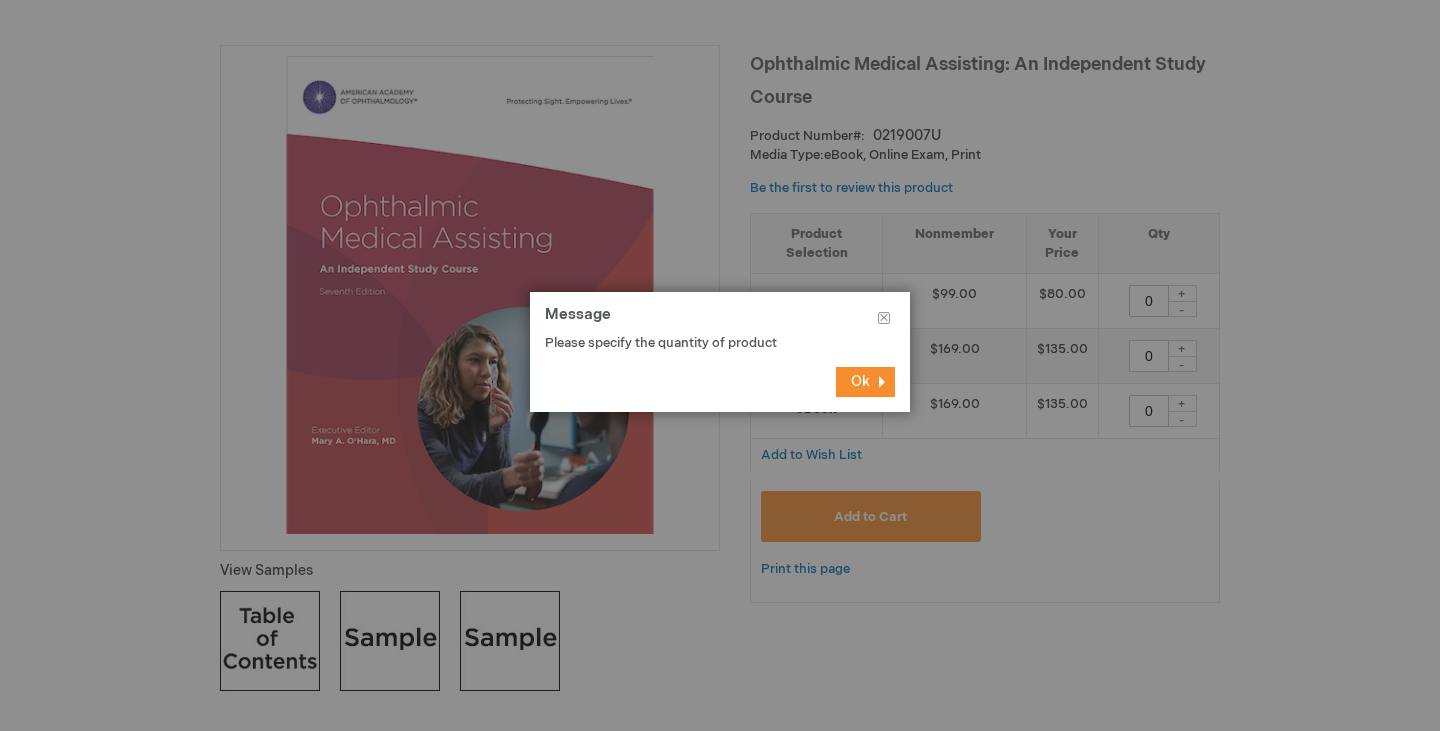 click on "Ok" at bounding box center [865, 382] 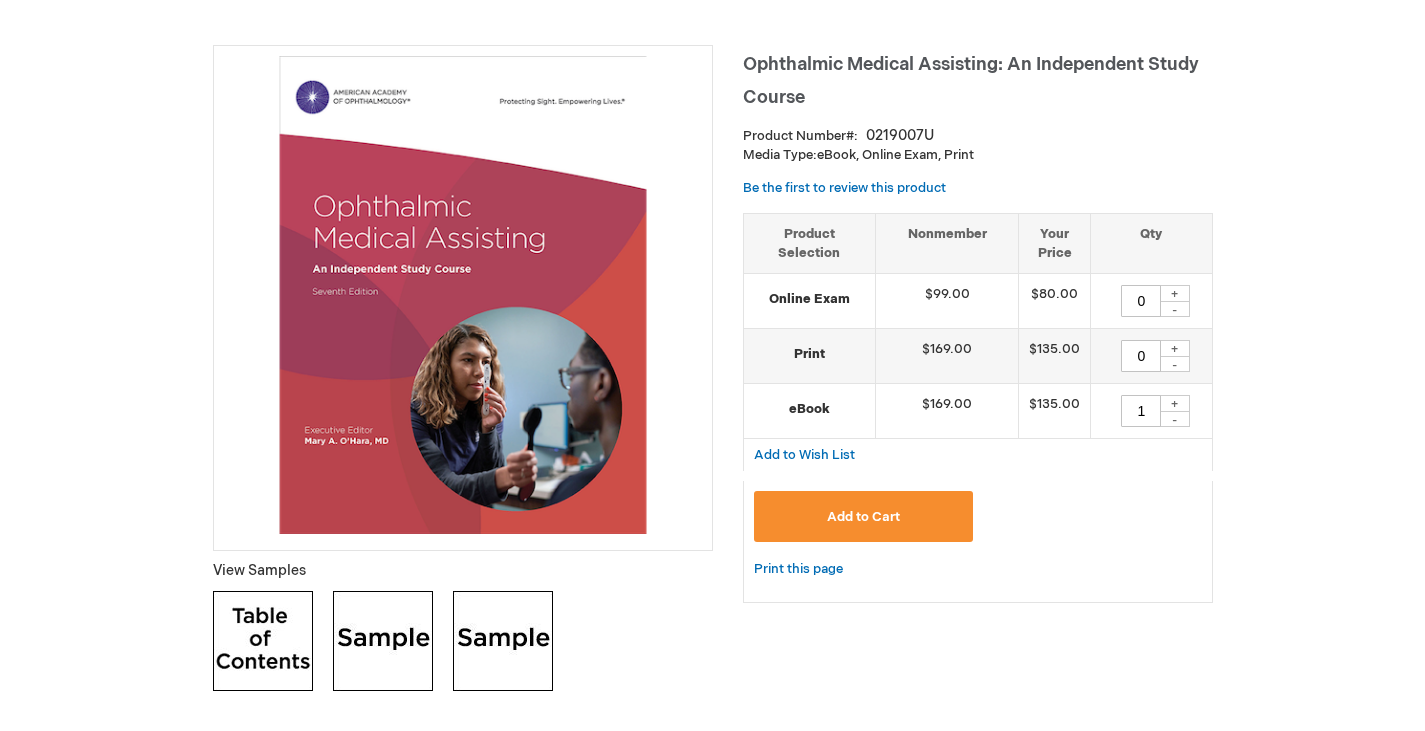 click on "Add to Cart" at bounding box center (863, 517) 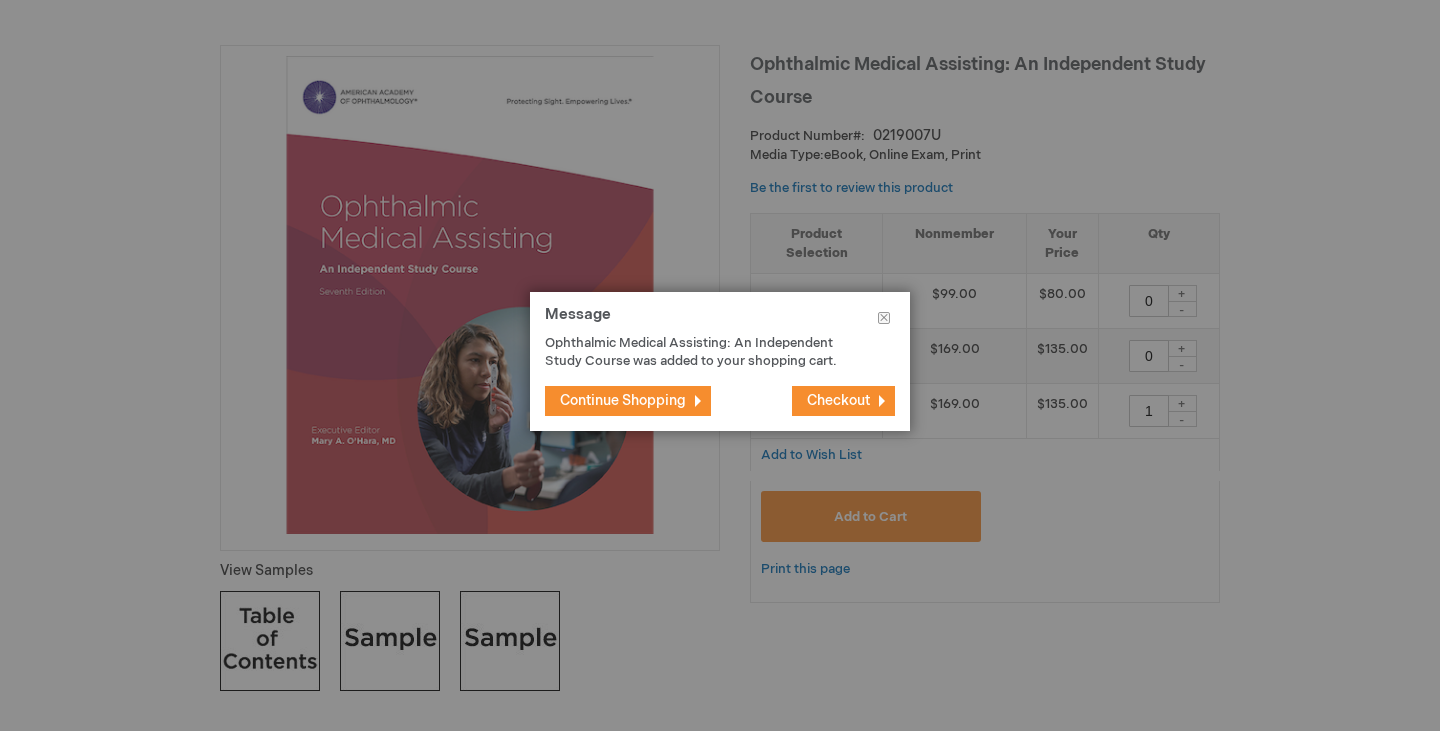 click on "Checkout" at bounding box center [838, 400] 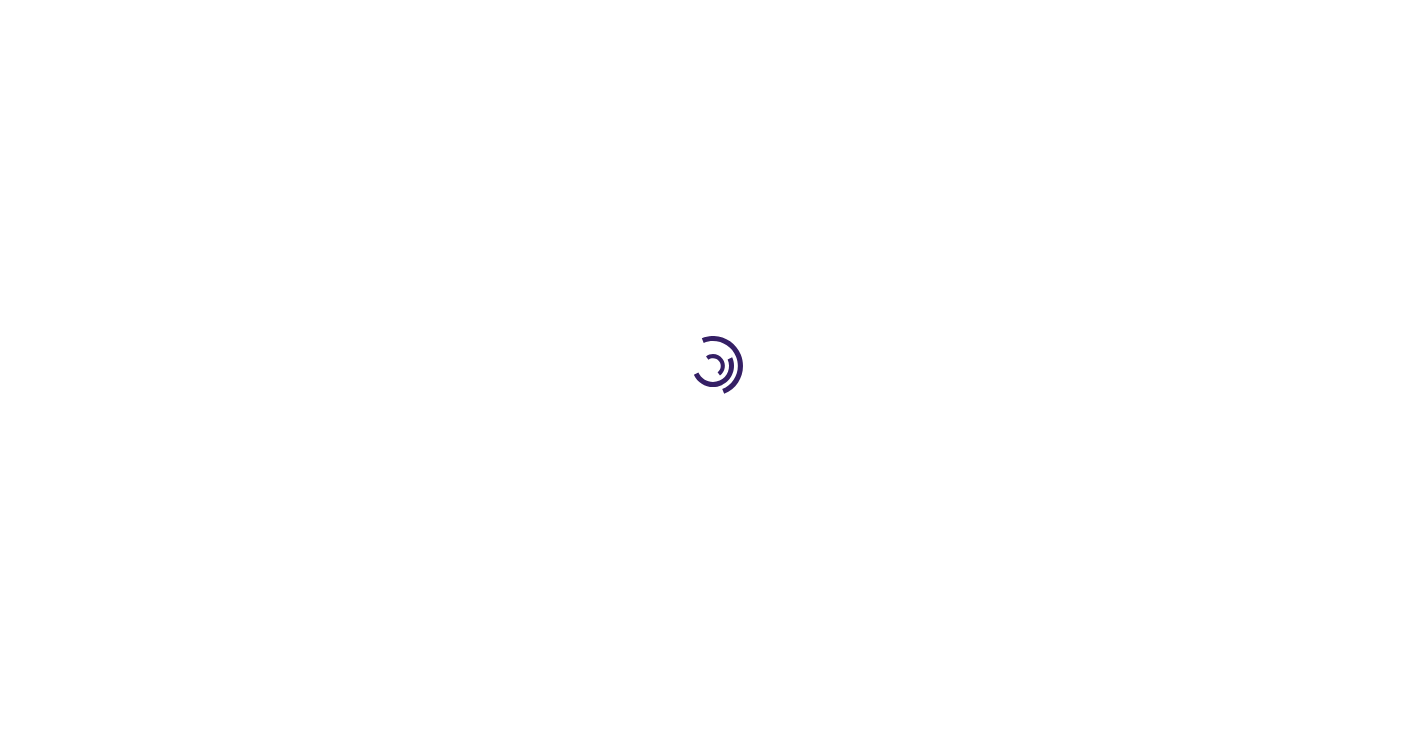 scroll, scrollTop: 0, scrollLeft: 0, axis: both 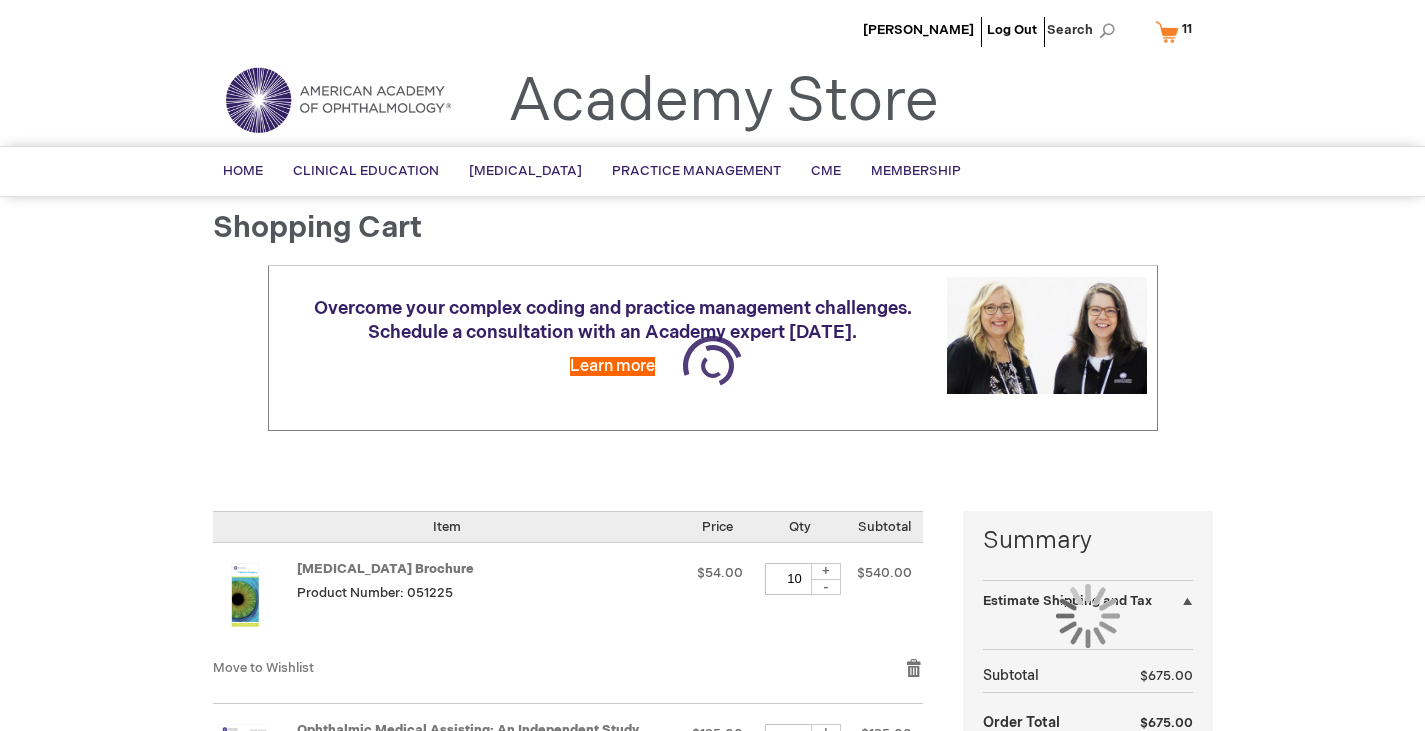 select on "US" 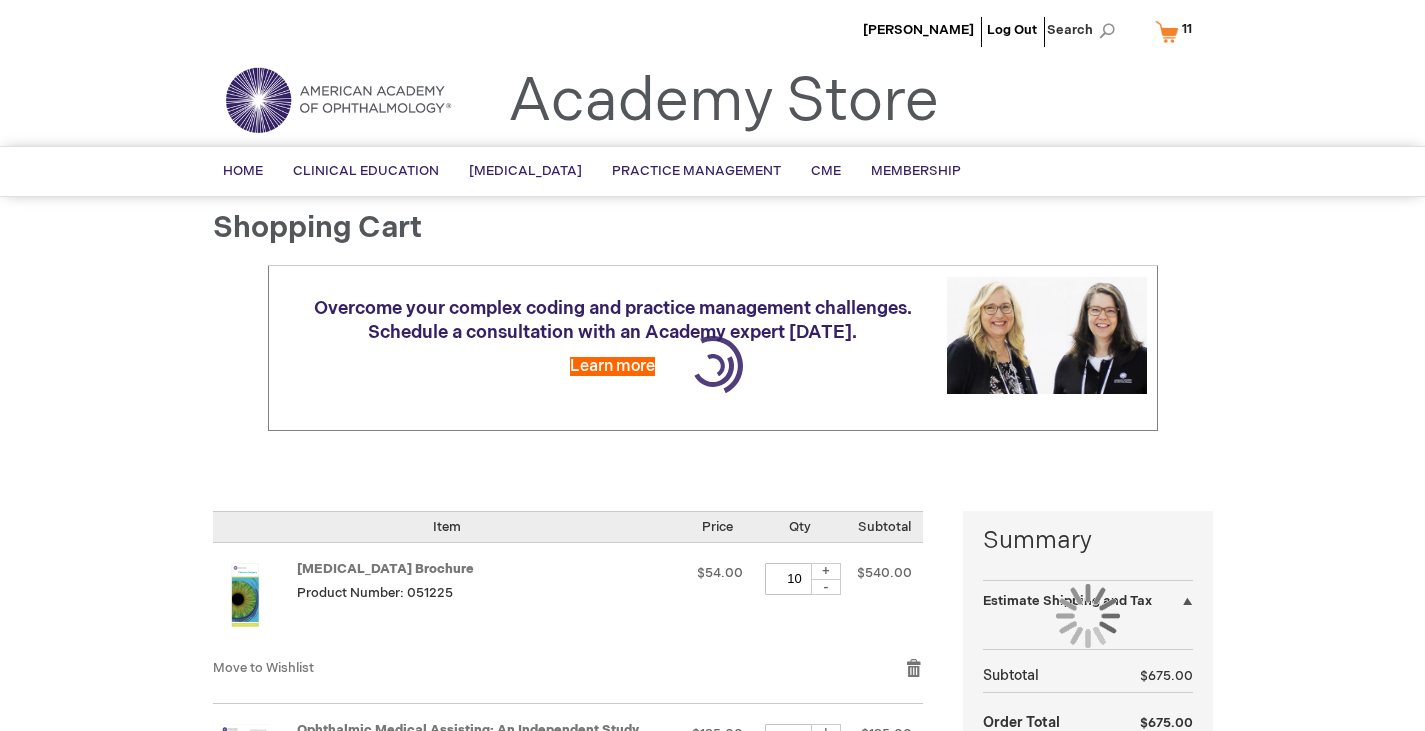 select on "51" 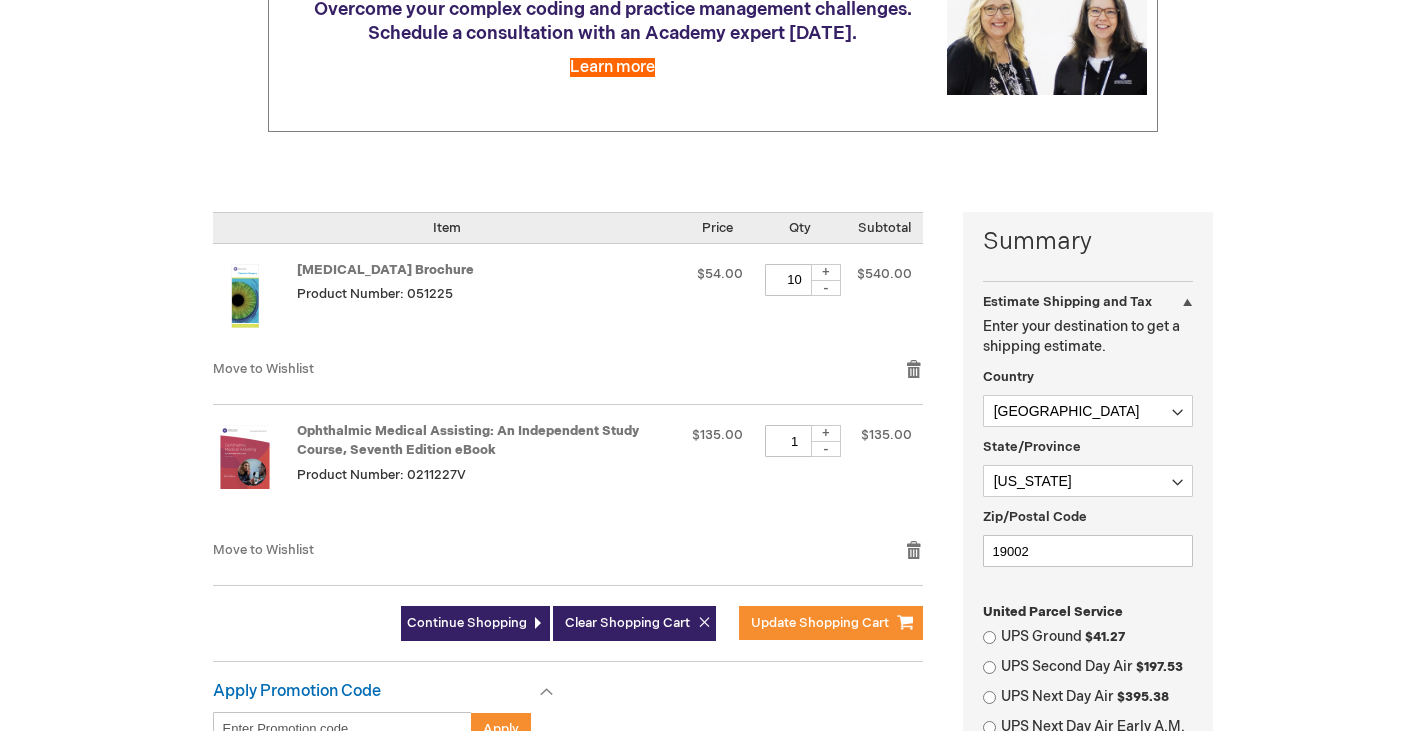 scroll, scrollTop: 300, scrollLeft: 0, axis: vertical 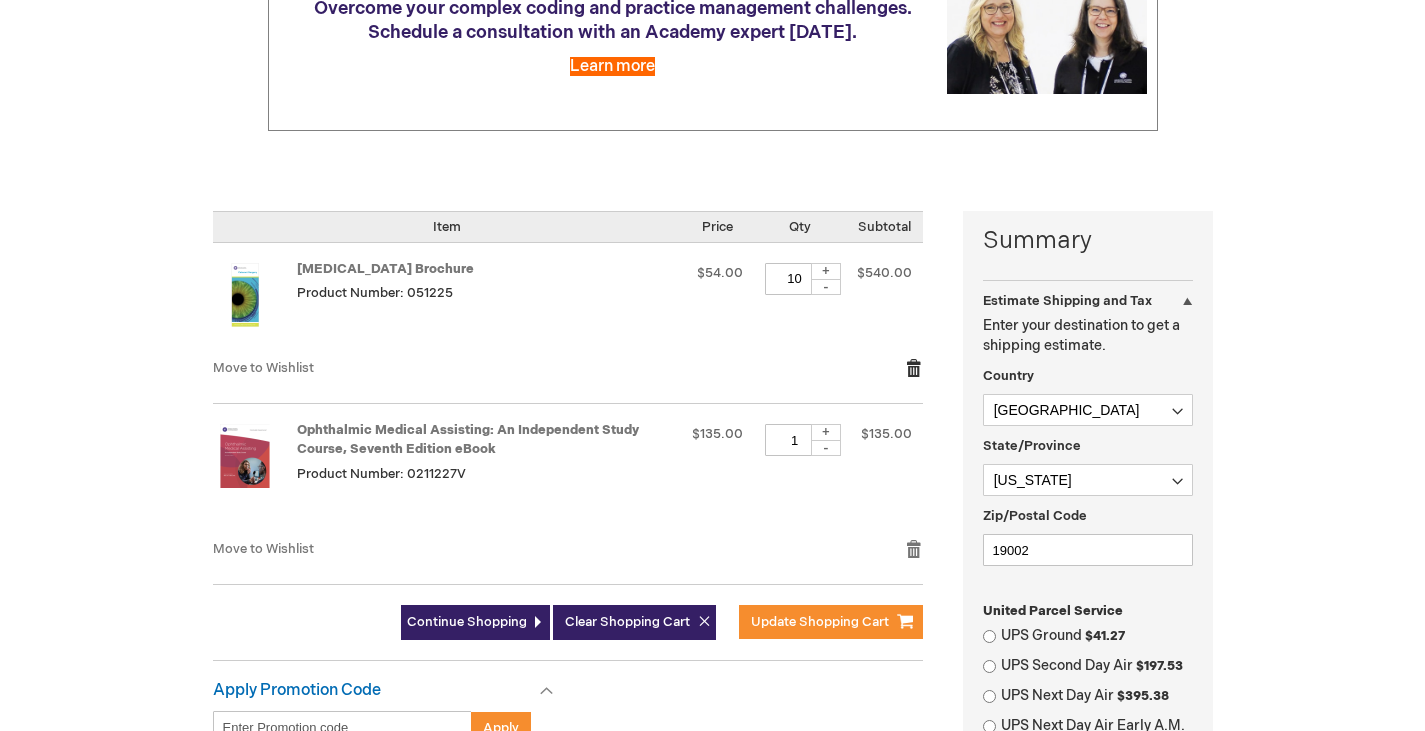 click on "Remove item" at bounding box center (914, 368) 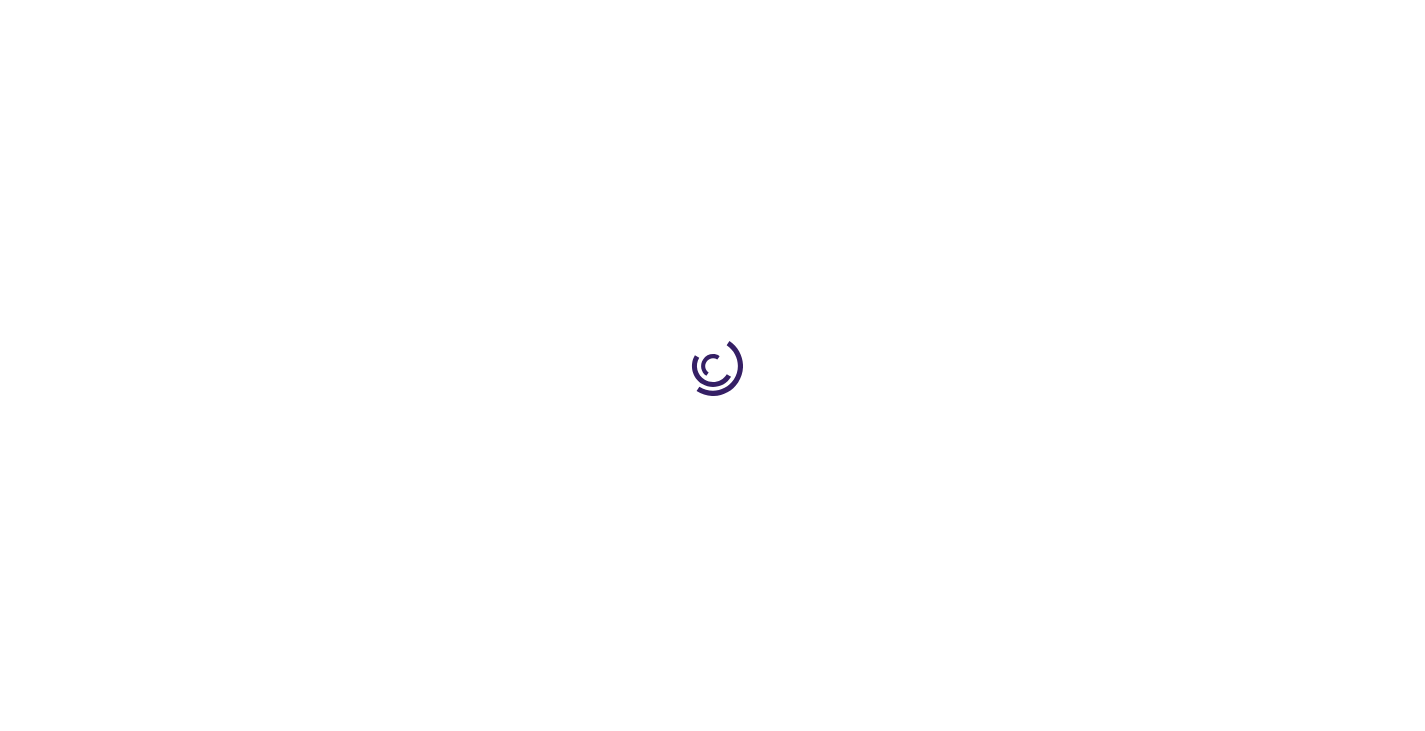 scroll, scrollTop: 0, scrollLeft: 0, axis: both 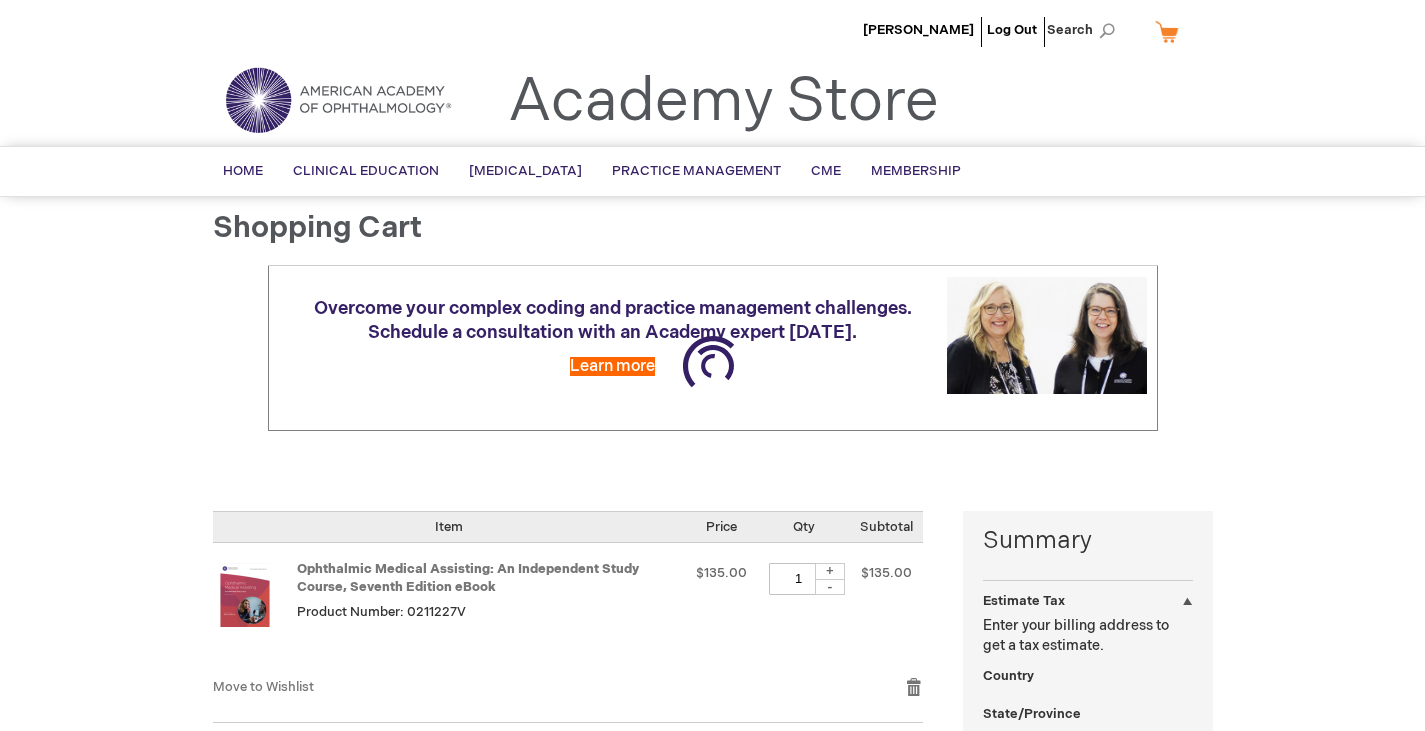 select on "US" 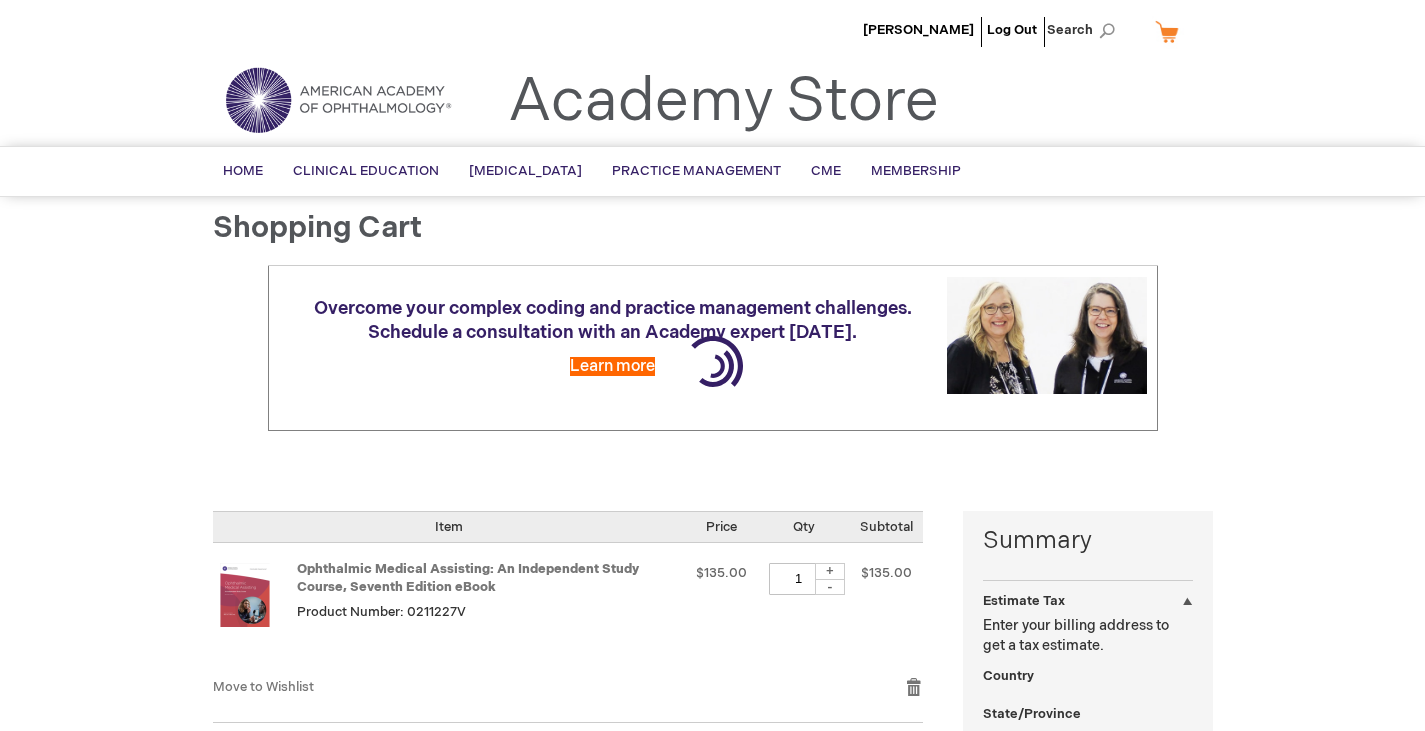 select on "51" 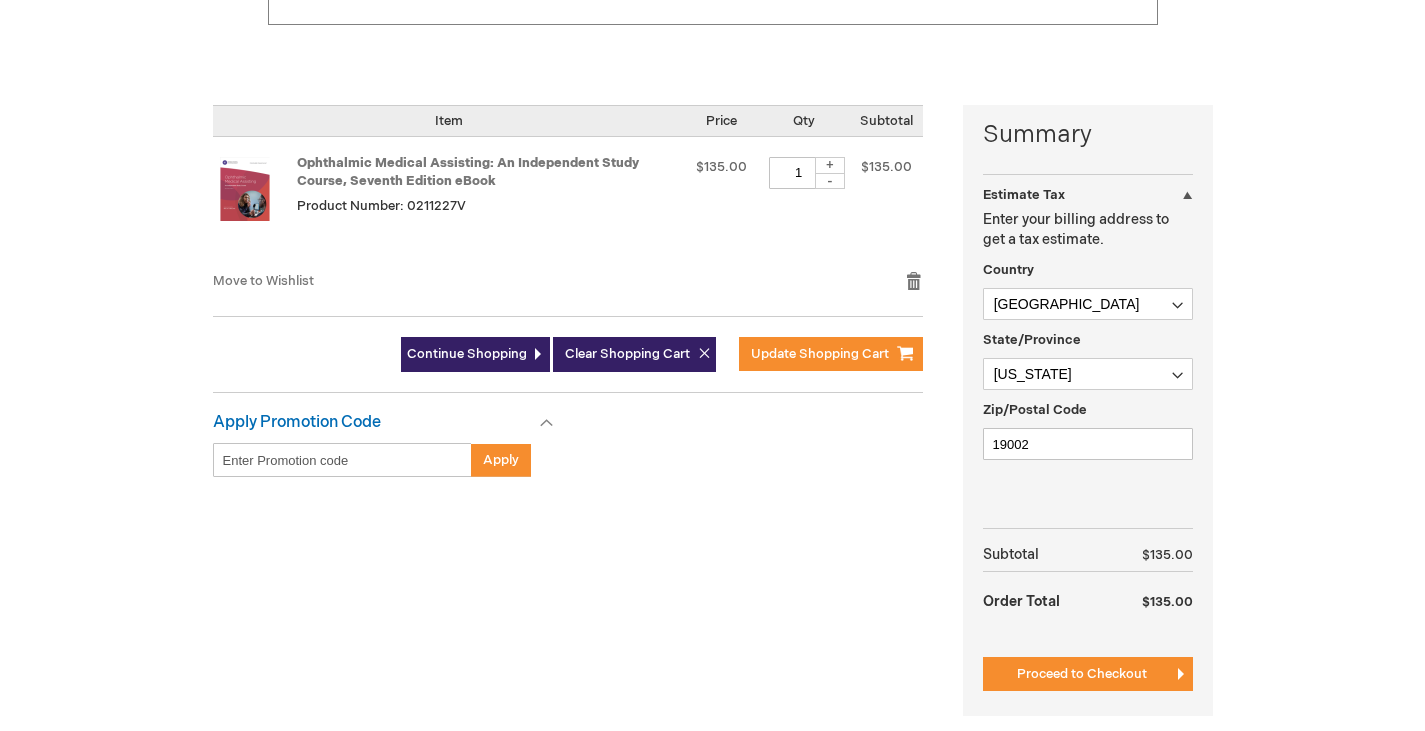scroll, scrollTop: 500, scrollLeft: 0, axis: vertical 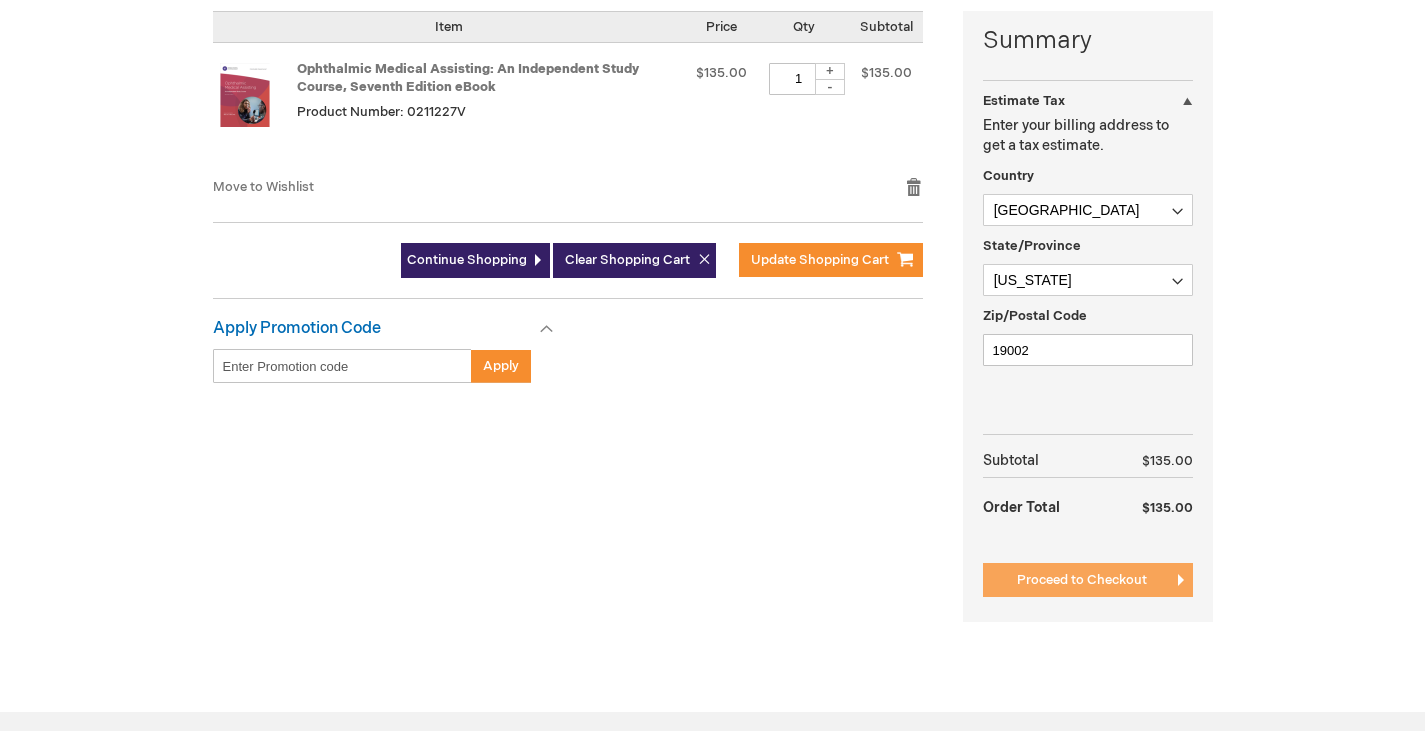 click on "Proceed to Checkout" at bounding box center [1082, 580] 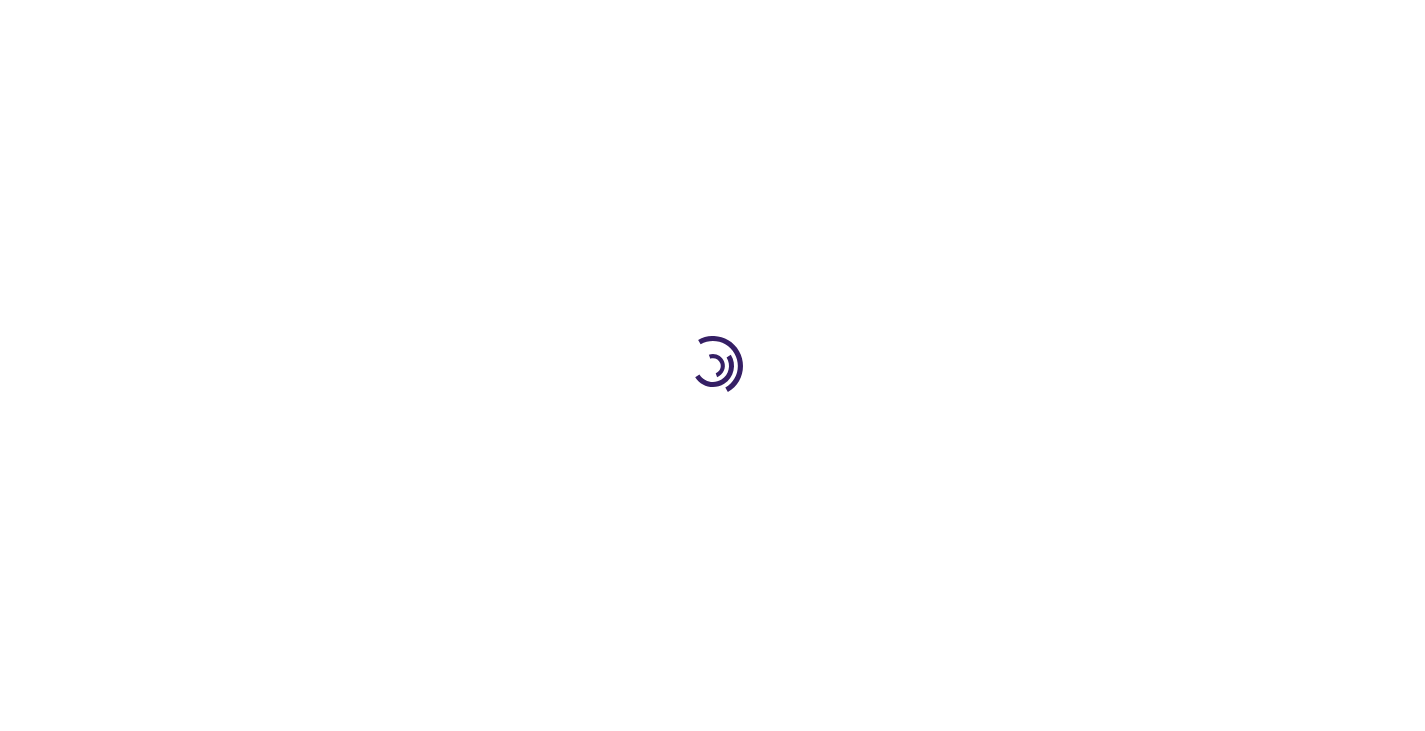 scroll, scrollTop: 0, scrollLeft: 0, axis: both 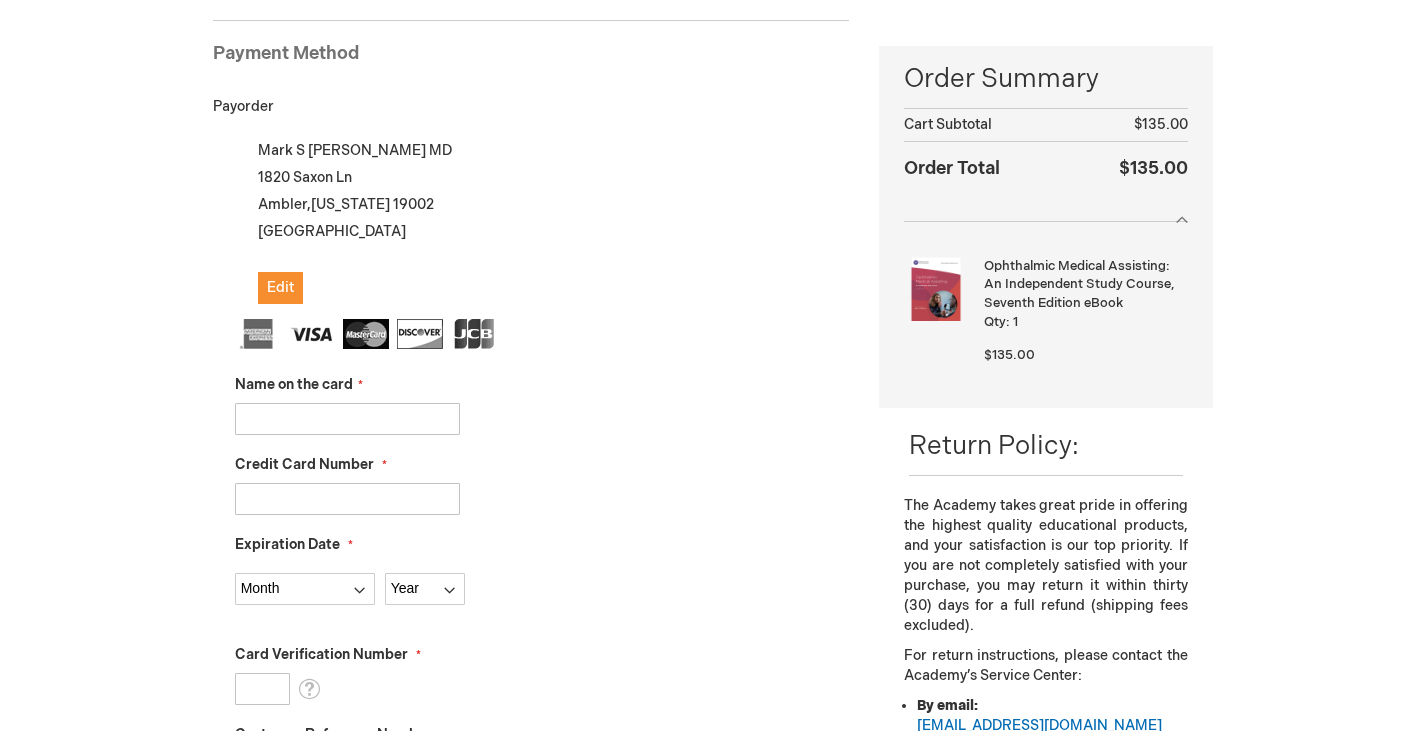 click on "Name on the card" at bounding box center (347, 419) 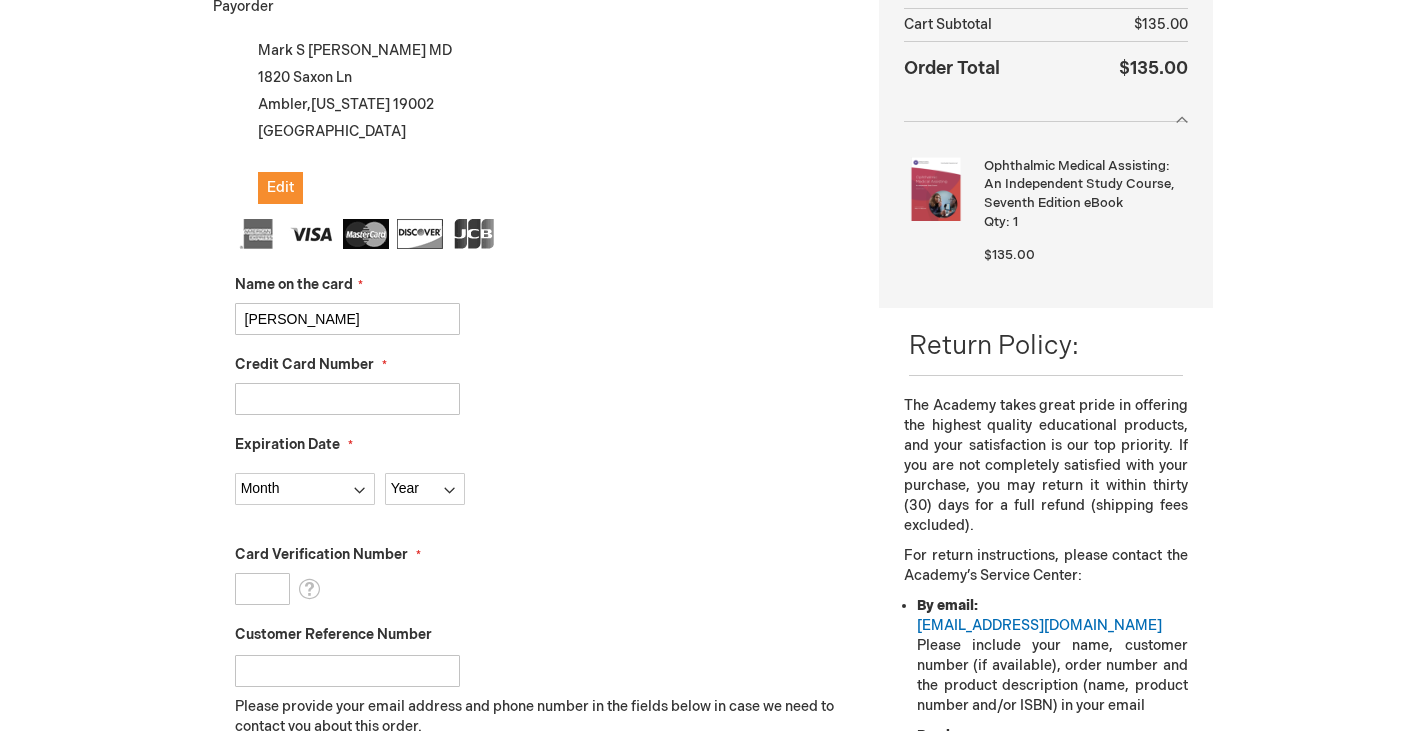 type on "[PERSON_NAME]" 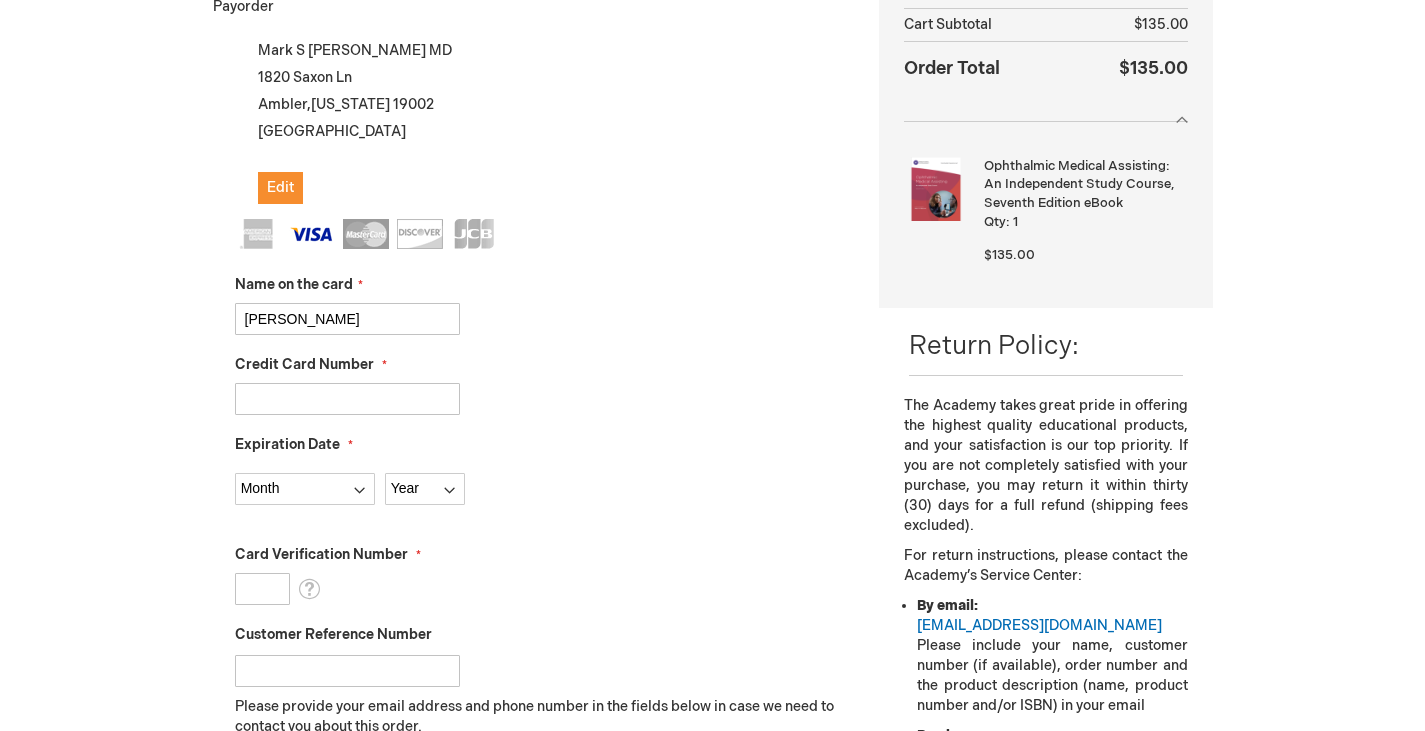type on "[CREDIT_CARD_NUMBER]" 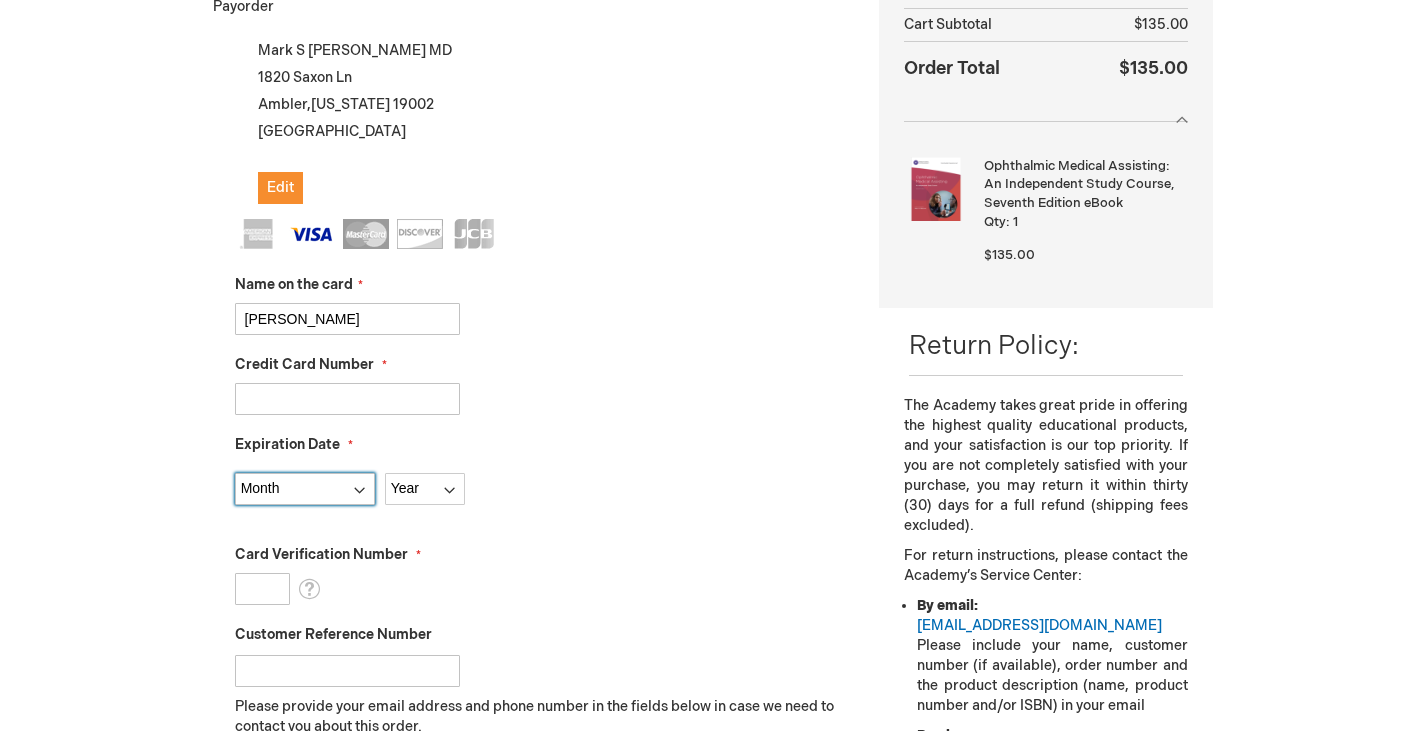 click on "Month [DATE] - [DATE] - [DATE] - [DATE] - [DATE] - [DATE] - [DATE] - [DATE] - [DATE] - [DATE] - [DATE] - December" at bounding box center [305, 489] 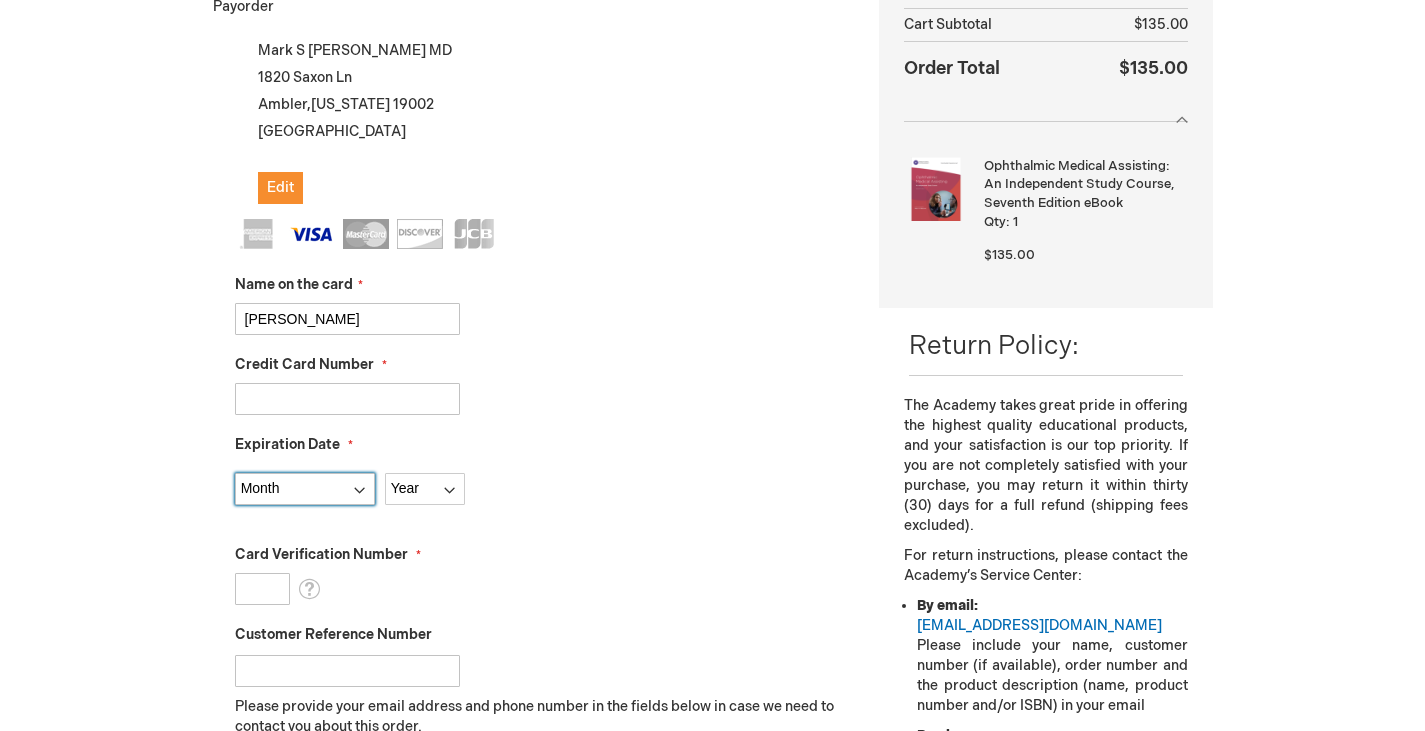 select on "7" 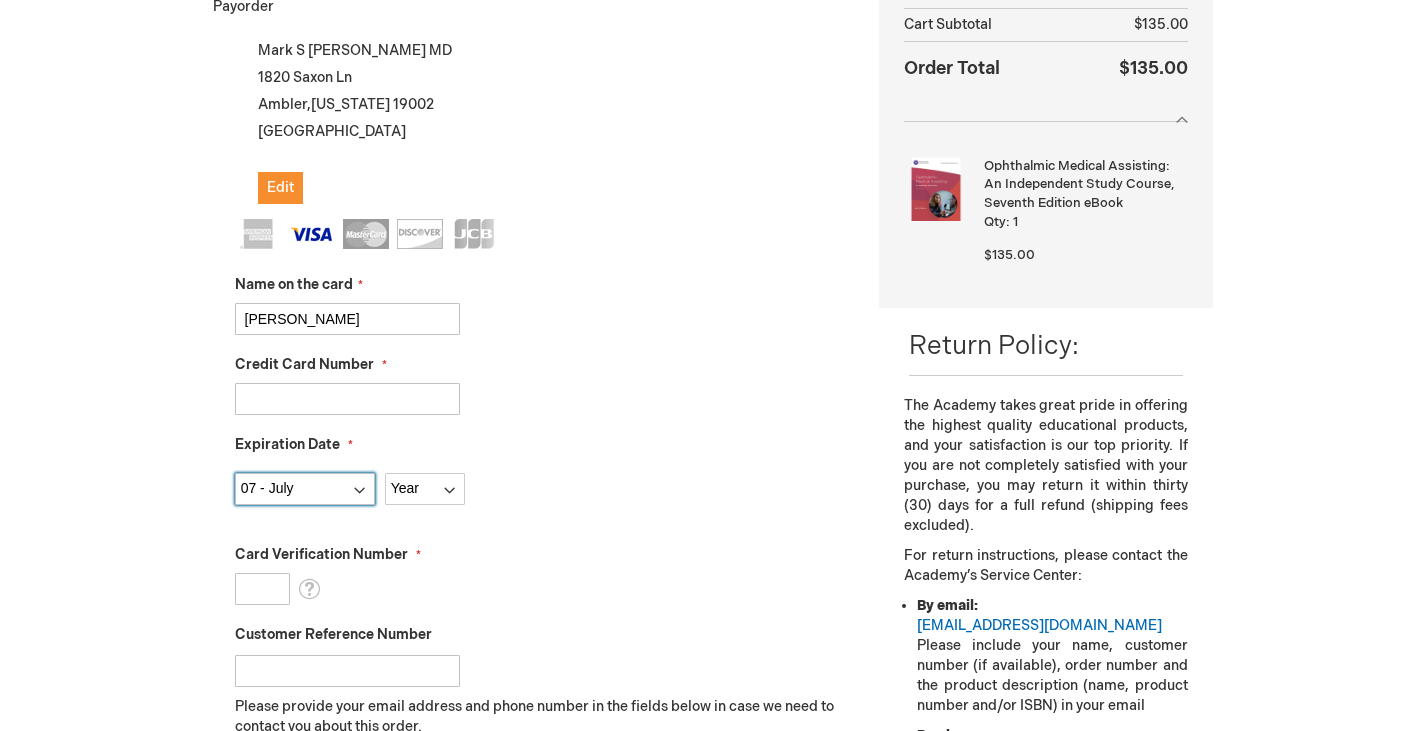 click on "Month [DATE] - [DATE] - [DATE] - [DATE] - [DATE] - [DATE] - [DATE] - [DATE] - [DATE] - [DATE] - [DATE] - December" at bounding box center (305, 489) 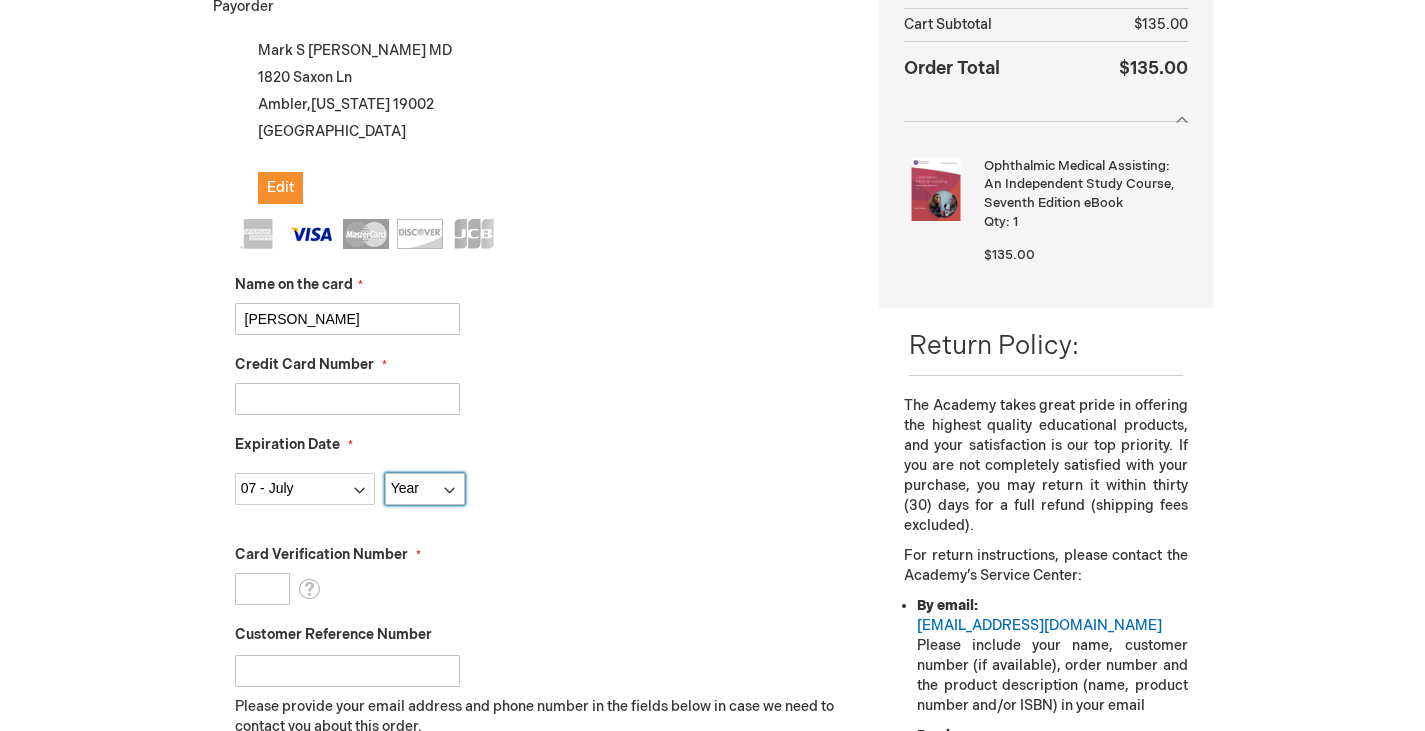 click on "Year [DATE] 2026 2027 2028 2029 2030 2031 2032 2033 2034 2035" at bounding box center [425, 489] 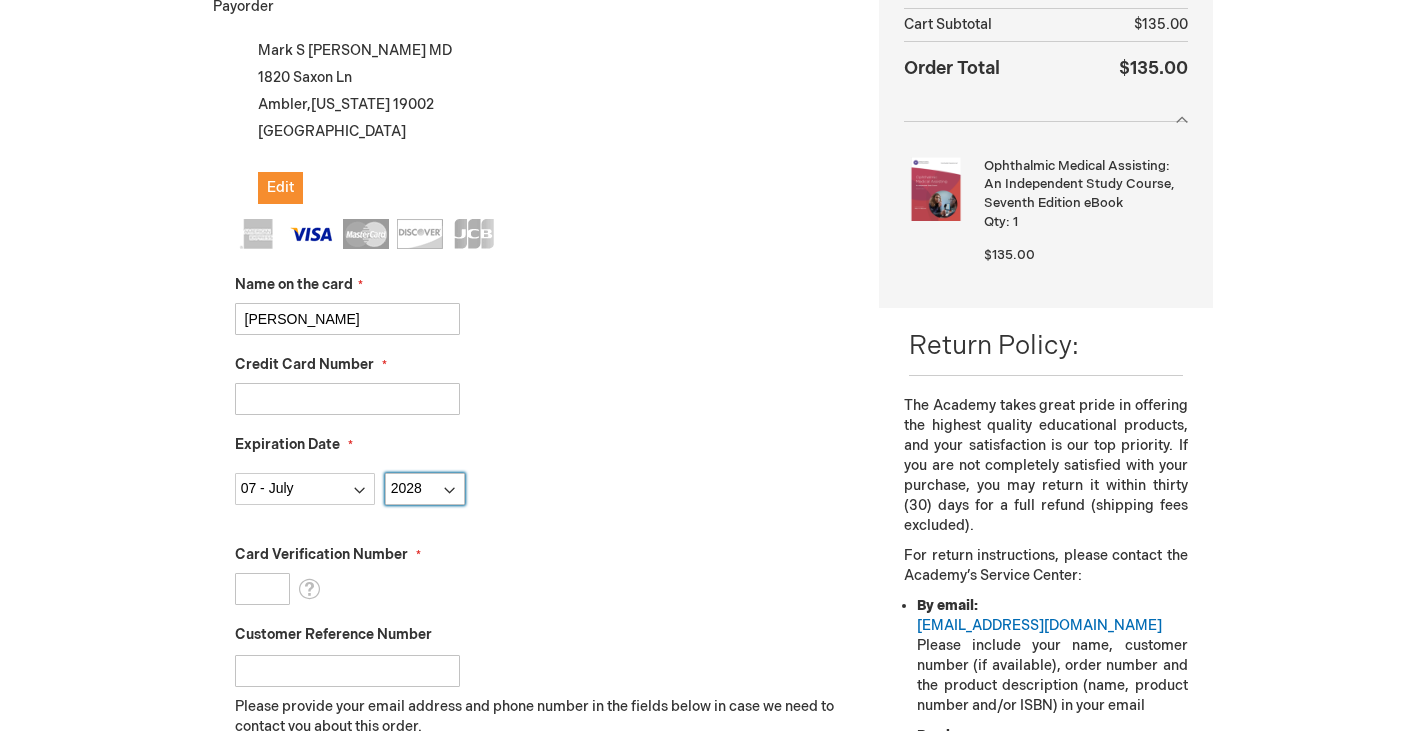 click on "Year [DATE] 2026 2027 2028 2029 2030 2031 2032 2033 2034 2035" at bounding box center (425, 489) 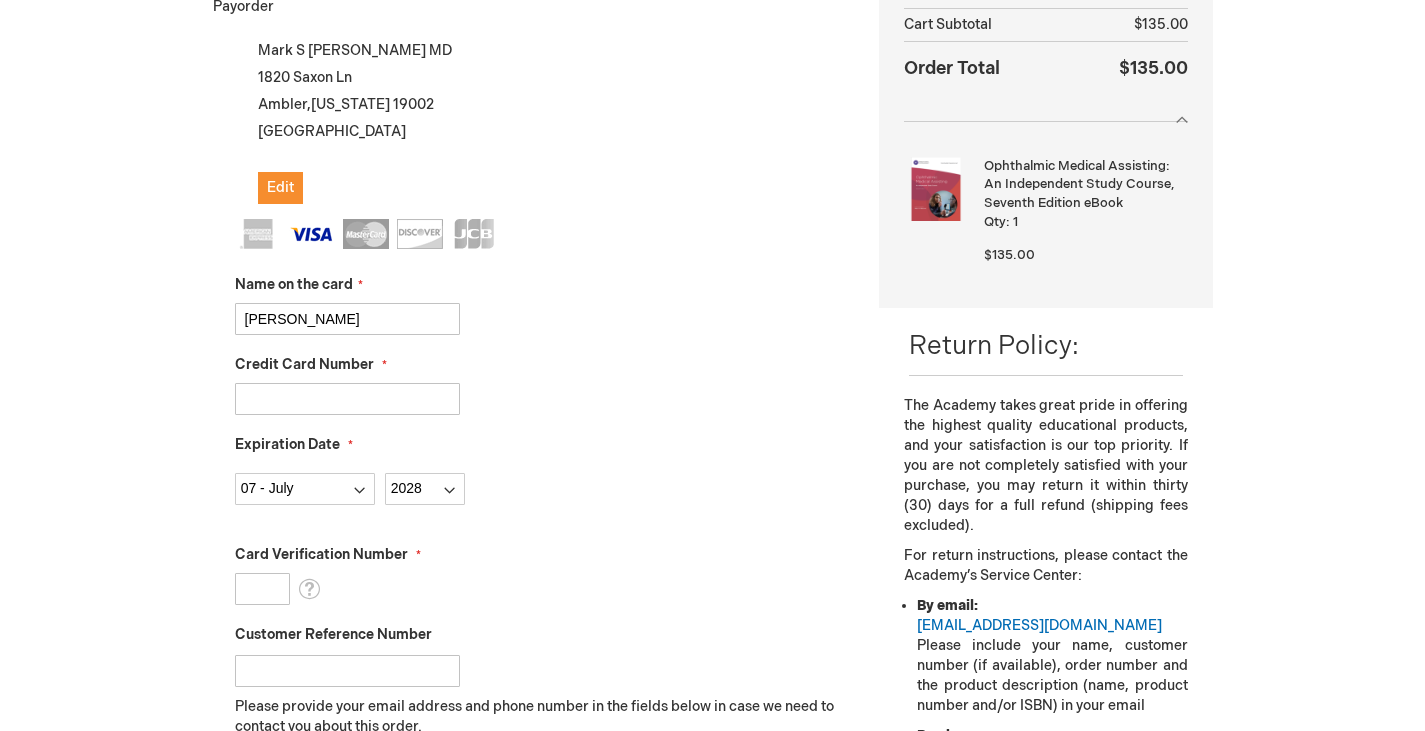 click on "Card Verification Number" at bounding box center (262, 589) 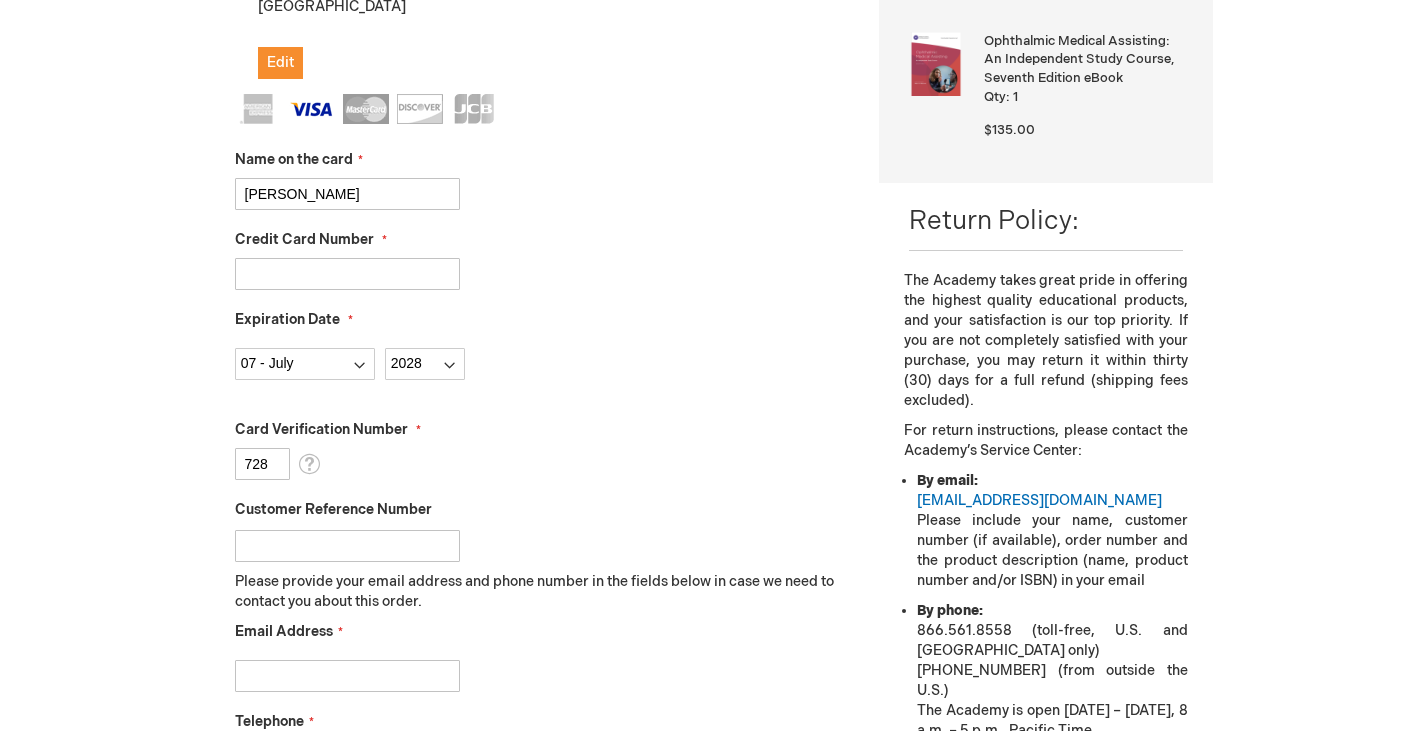 scroll, scrollTop: 674, scrollLeft: 0, axis: vertical 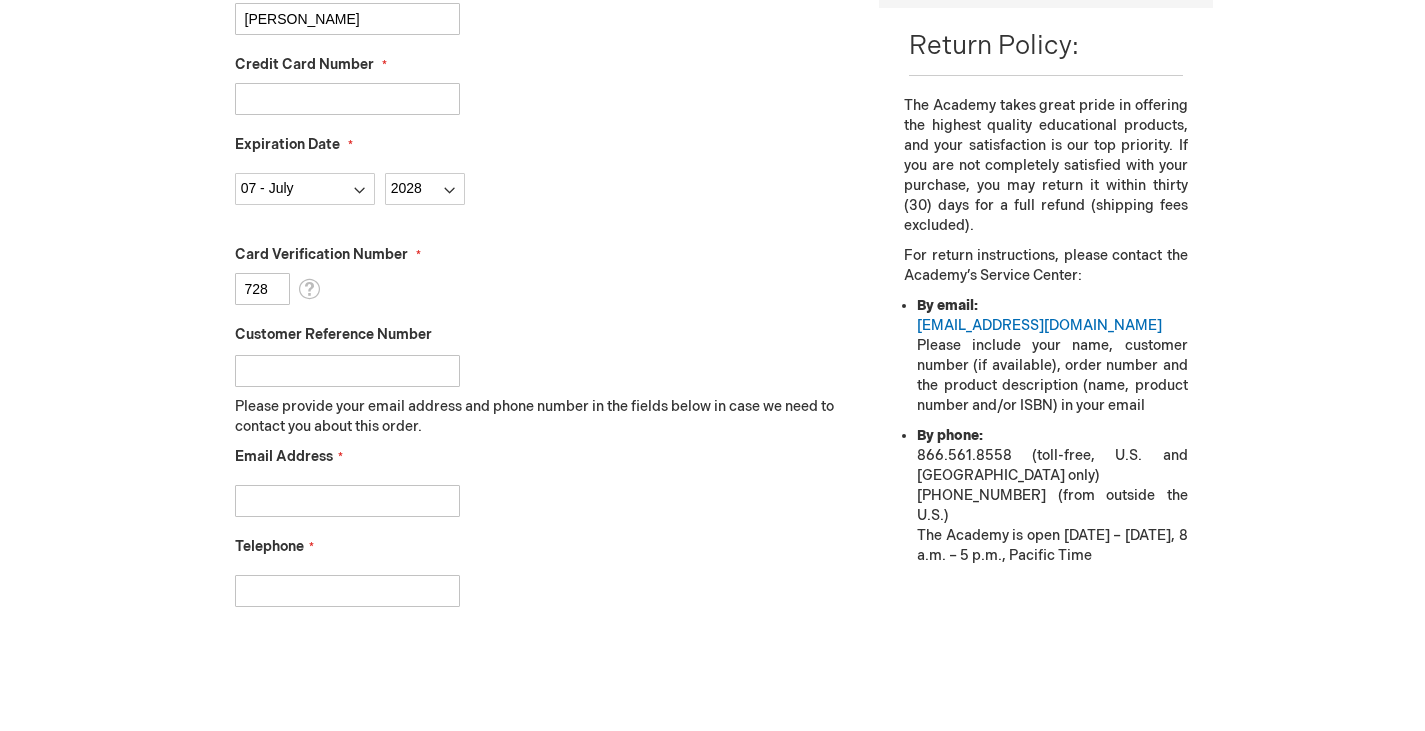 type on "728" 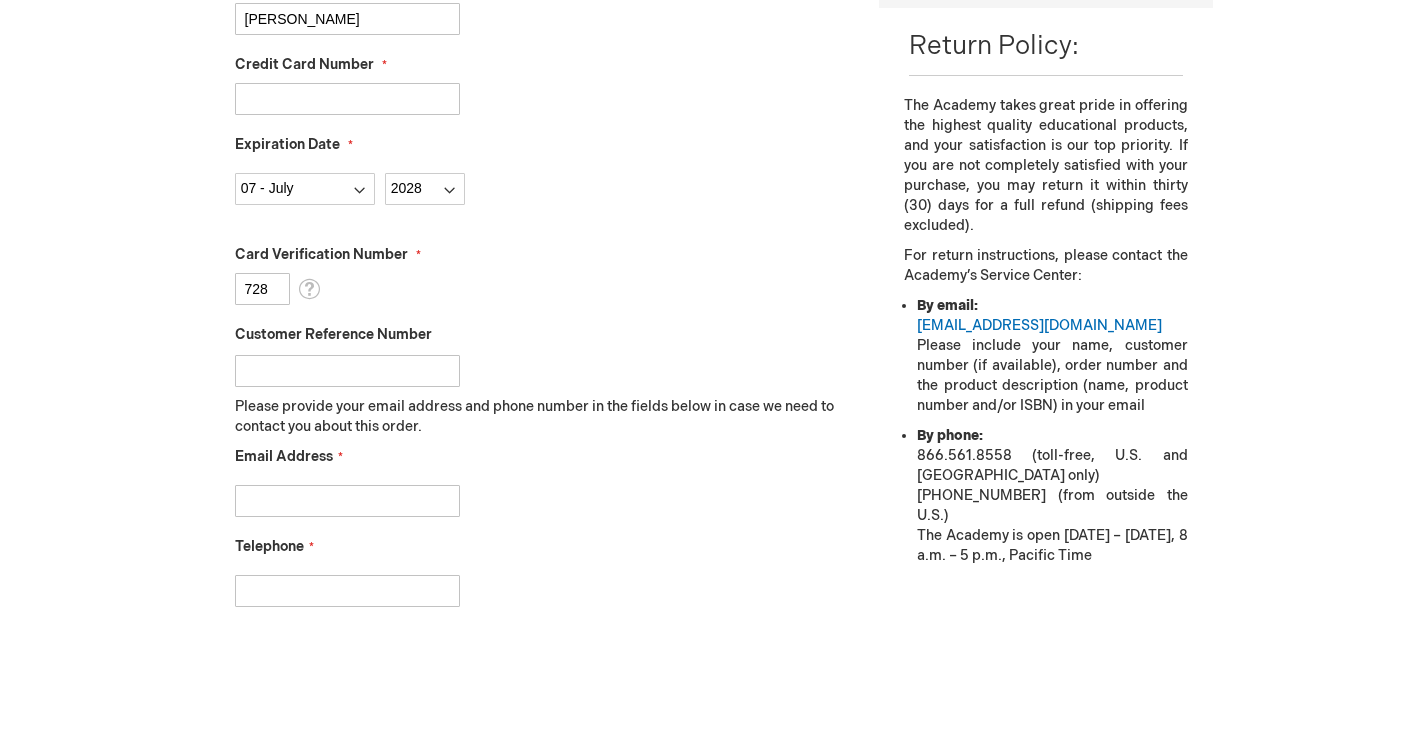 click on "Email Address" at bounding box center (347, 501) 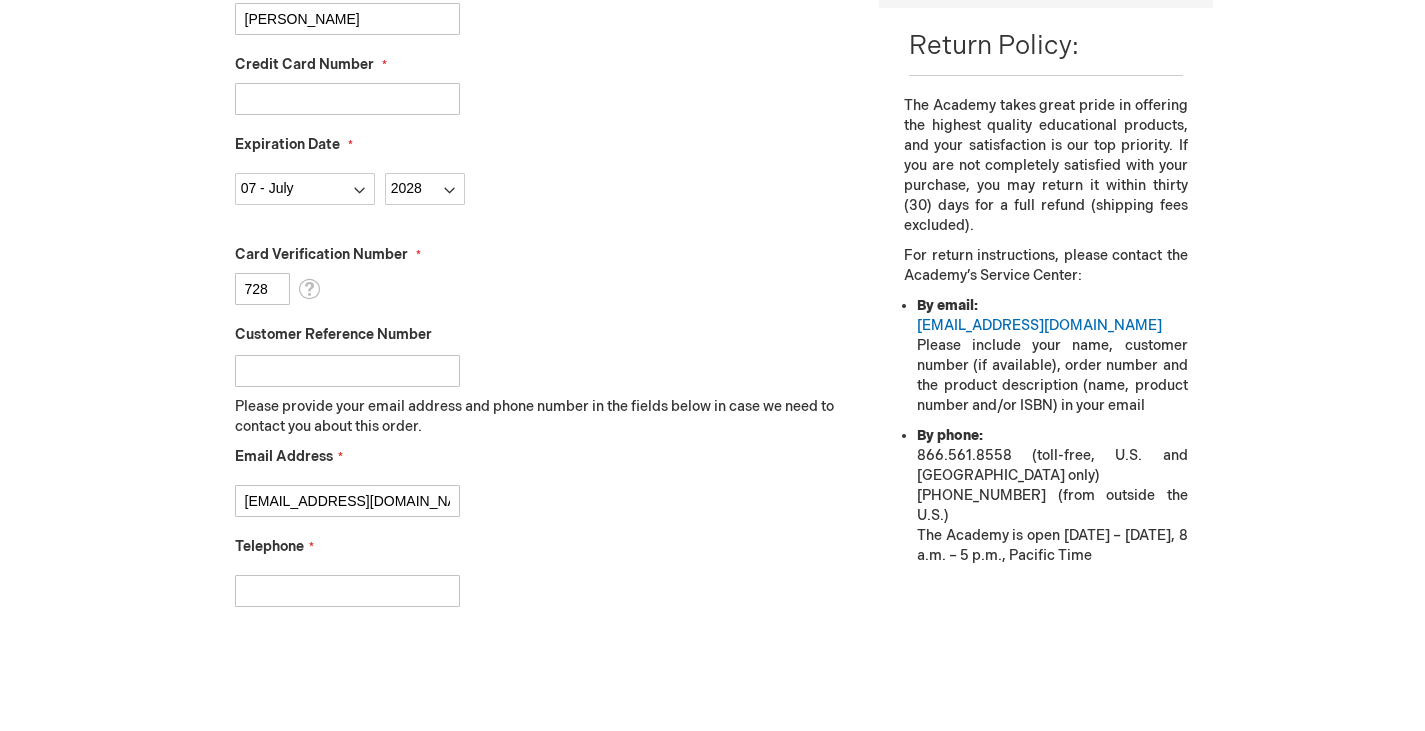 type on "[EMAIL_ADDRESS][DOMAIN_NAME]" 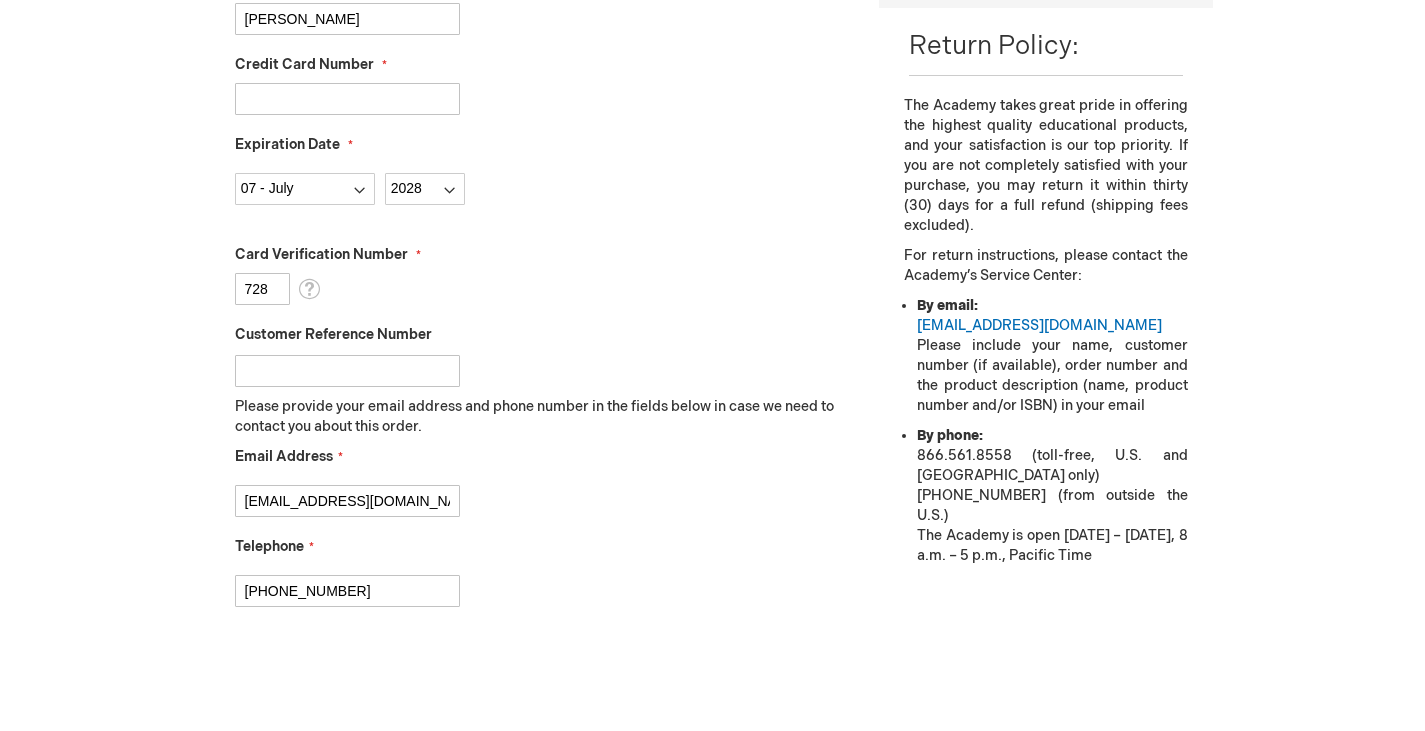 type on "[PHONE_NUMBER]" 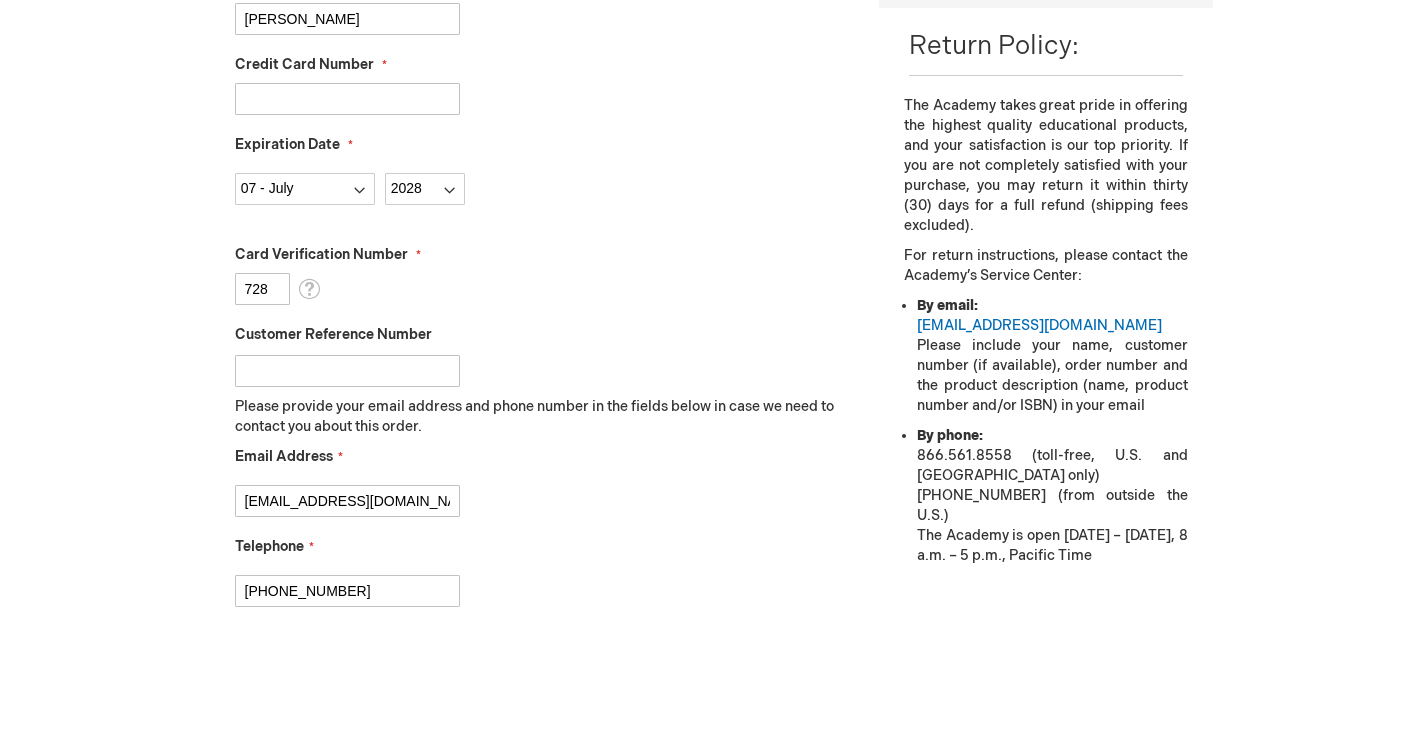checkbox on "true" 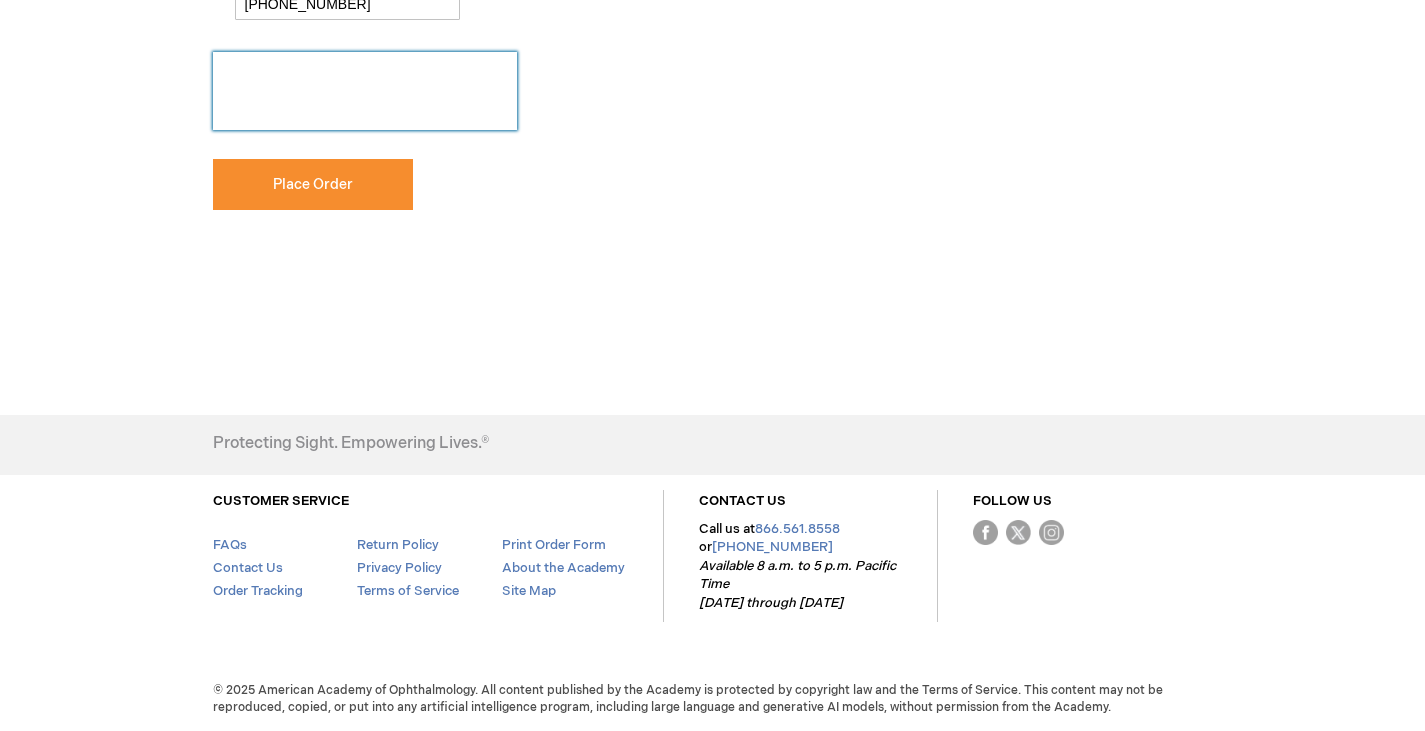 scroll, scrollTop: 1262, scrollLeft: 0, axis: vertical 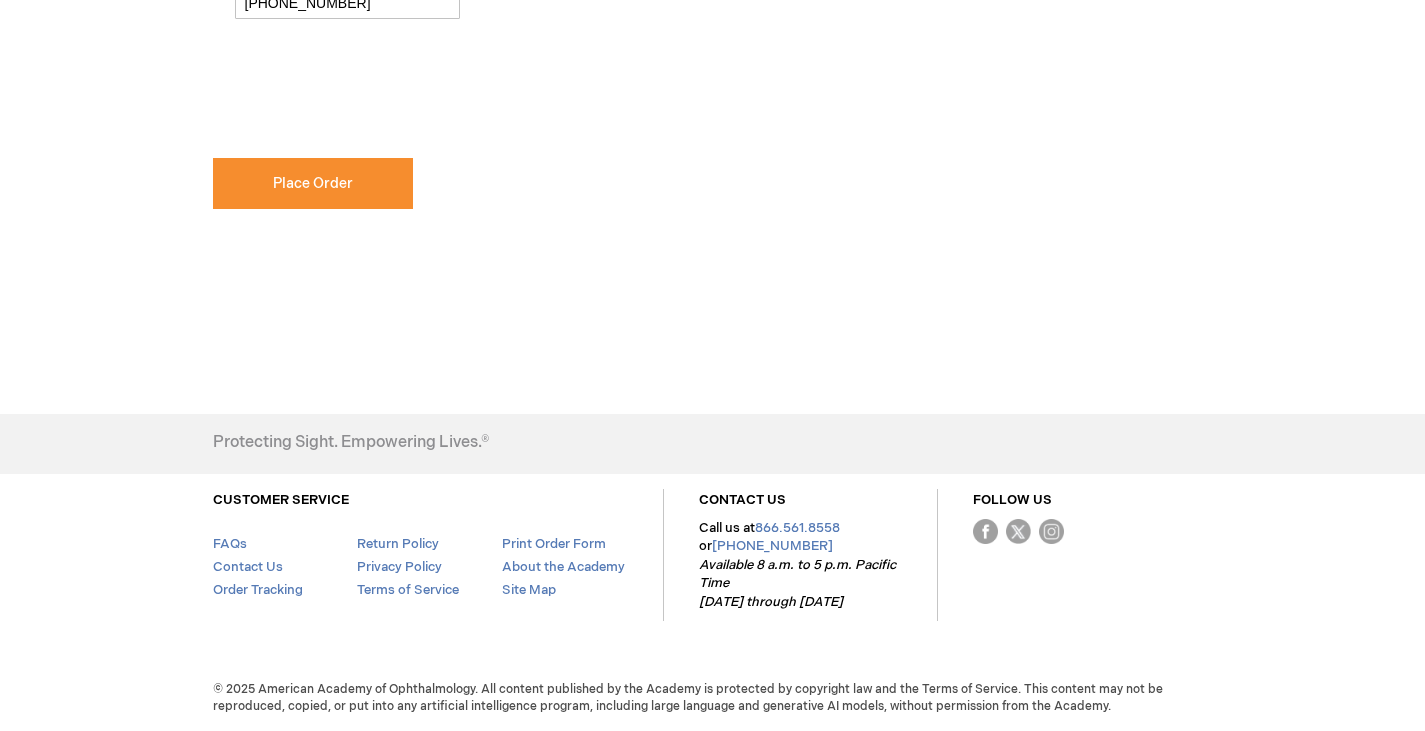 click on "This is a required field." at bounding box center [531, 153] 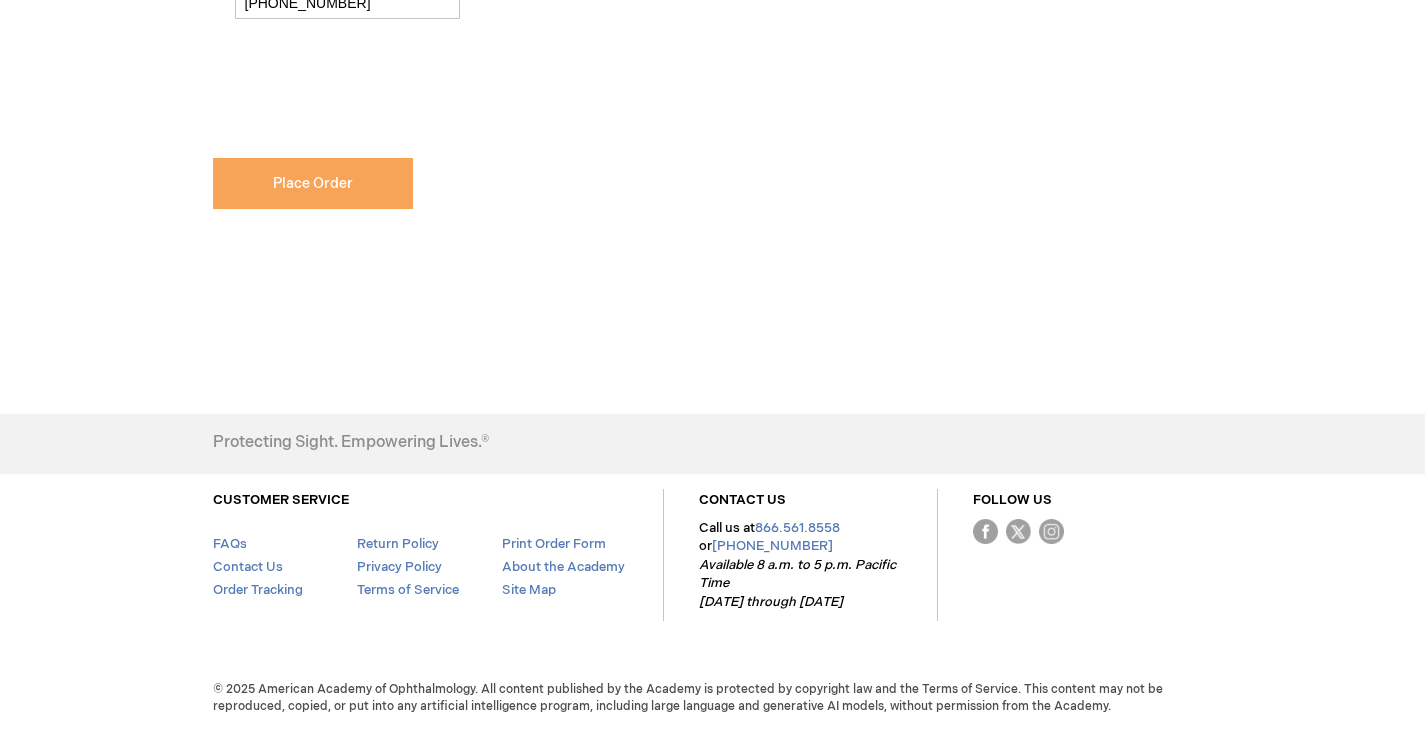 click on "Place Order" at bounding box center (313, 183) 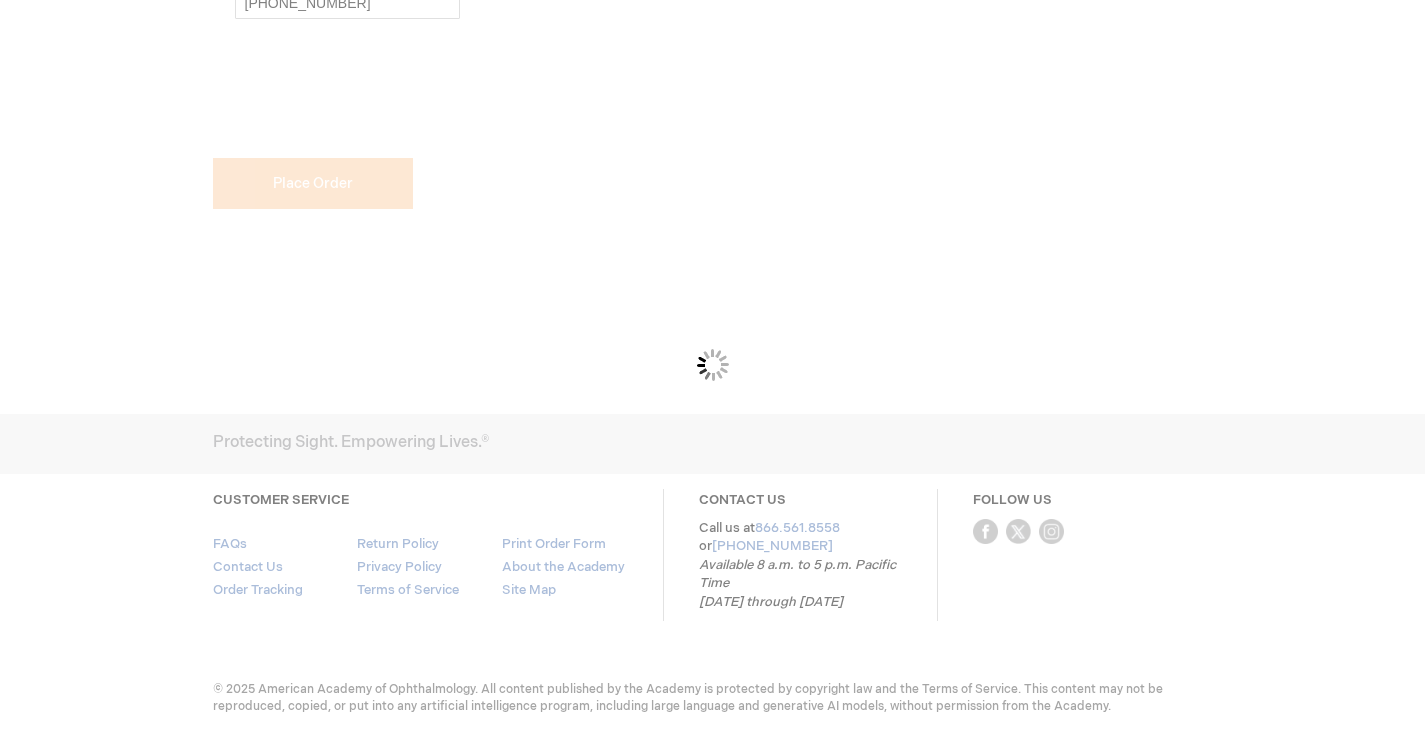 scroll, scrollTop: 1314, scrollLeft: 0, axis: vertical 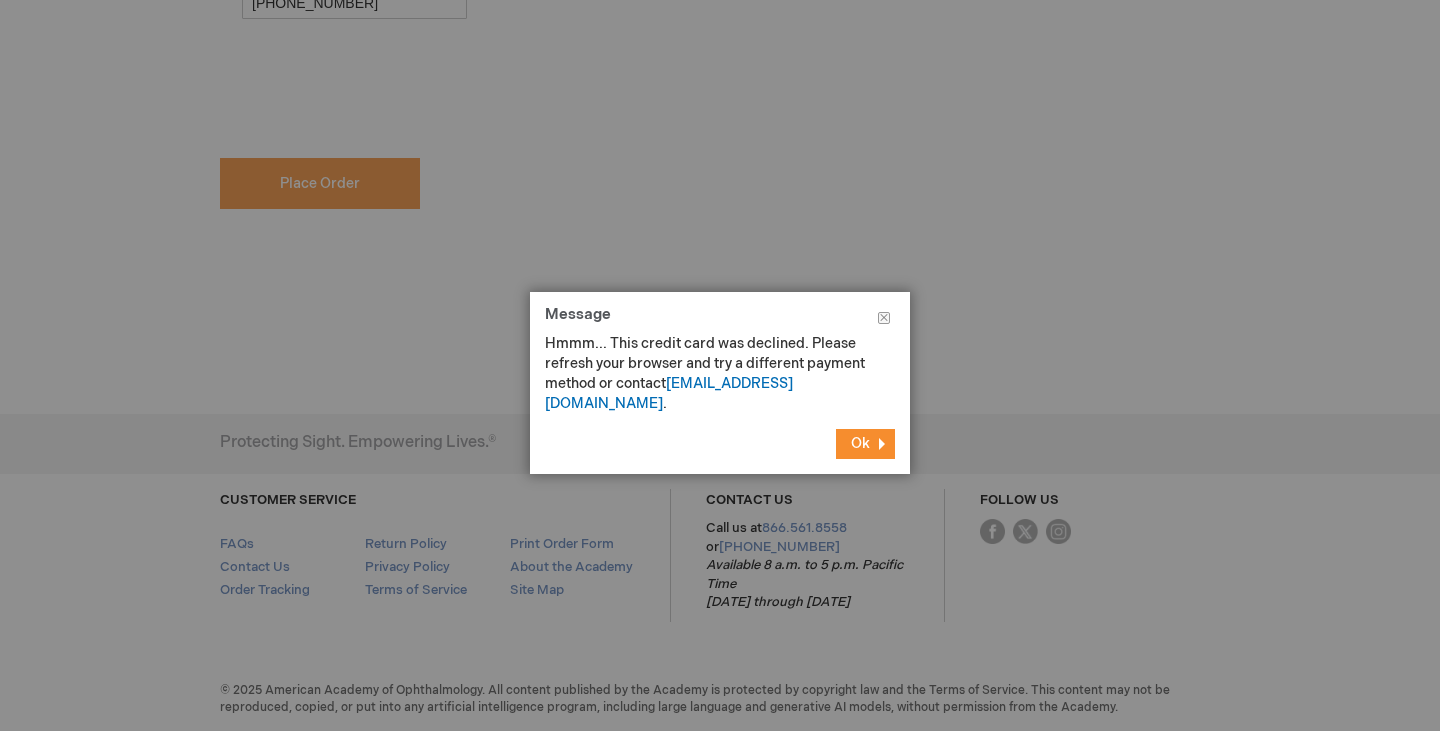 click on "Ok" at bounding box center (865, 444) 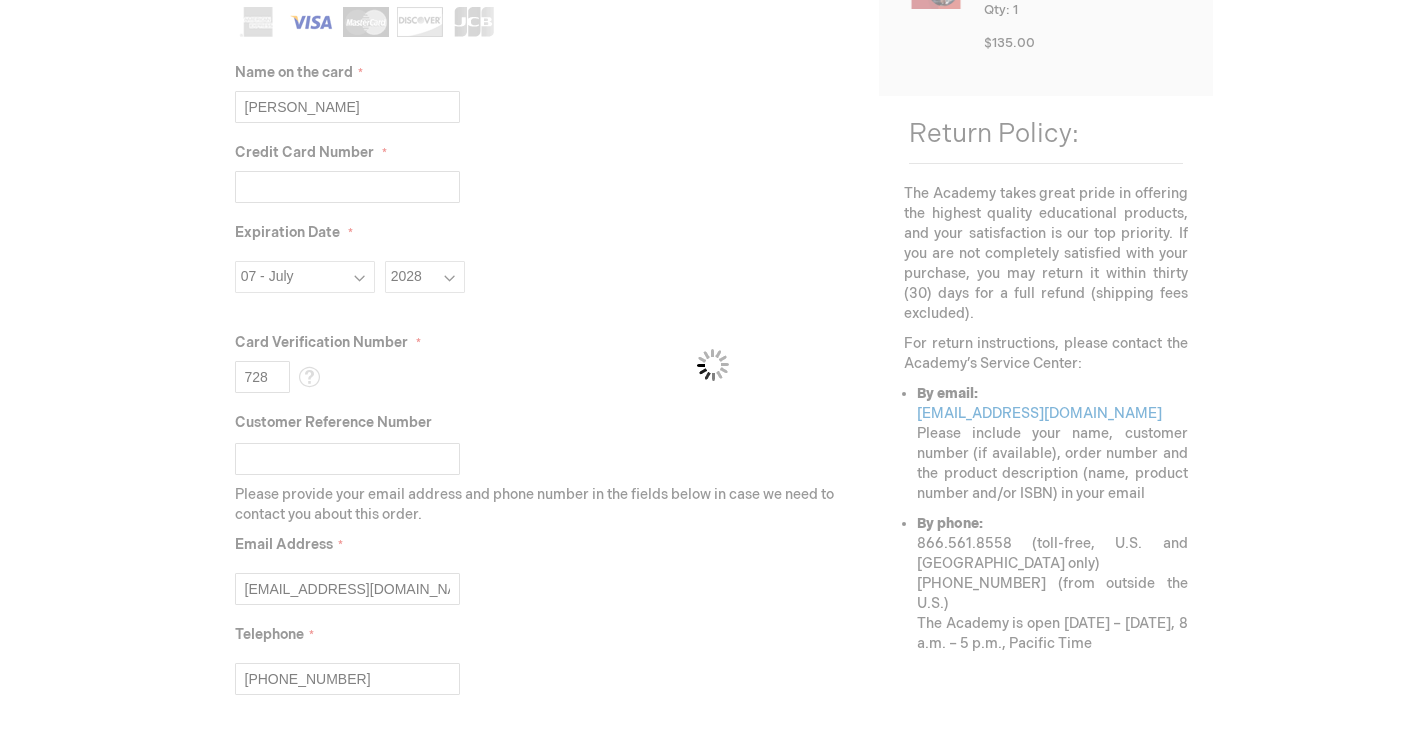 scroll, scrollTop: 462, scrollLeft: 0, axis: vertical 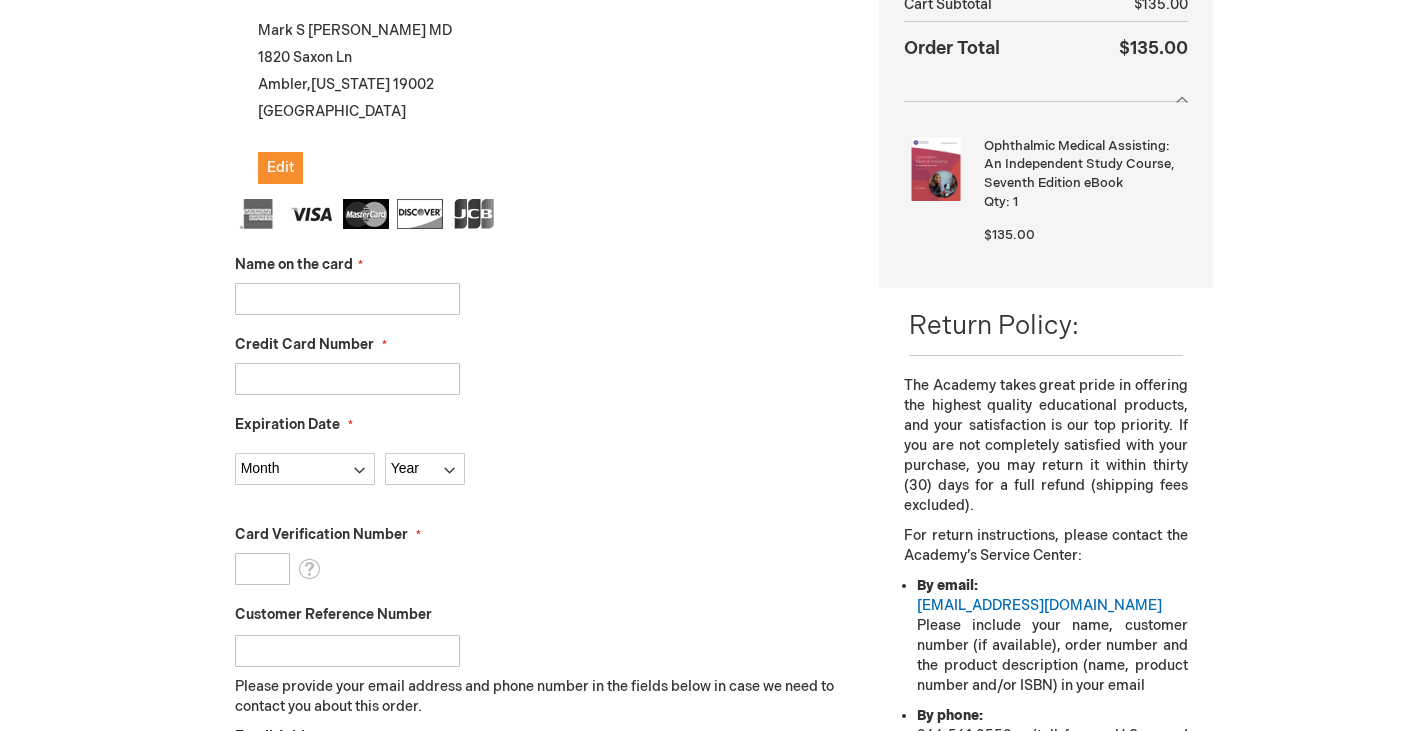 click on "Name on the card" at bounding box center (347, 299) 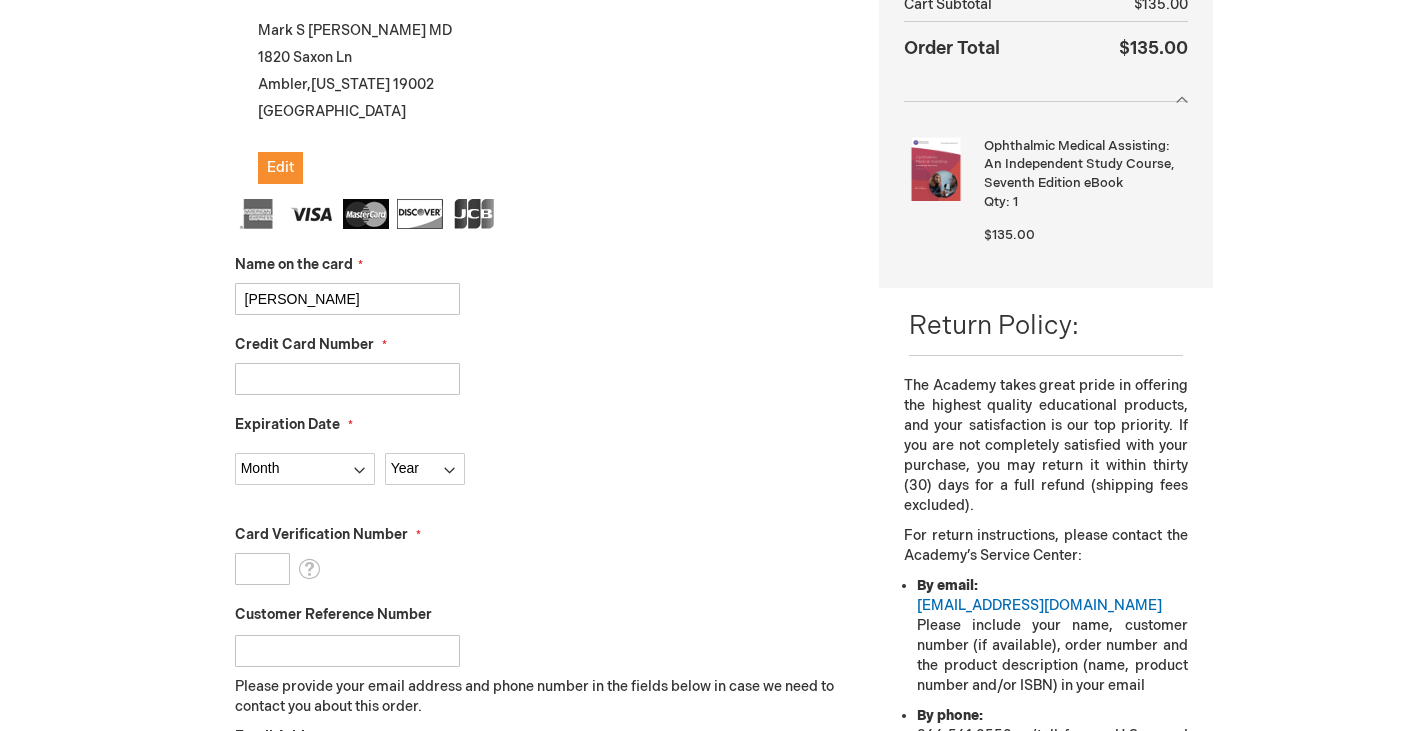 type on "[PERSON_NAME]" 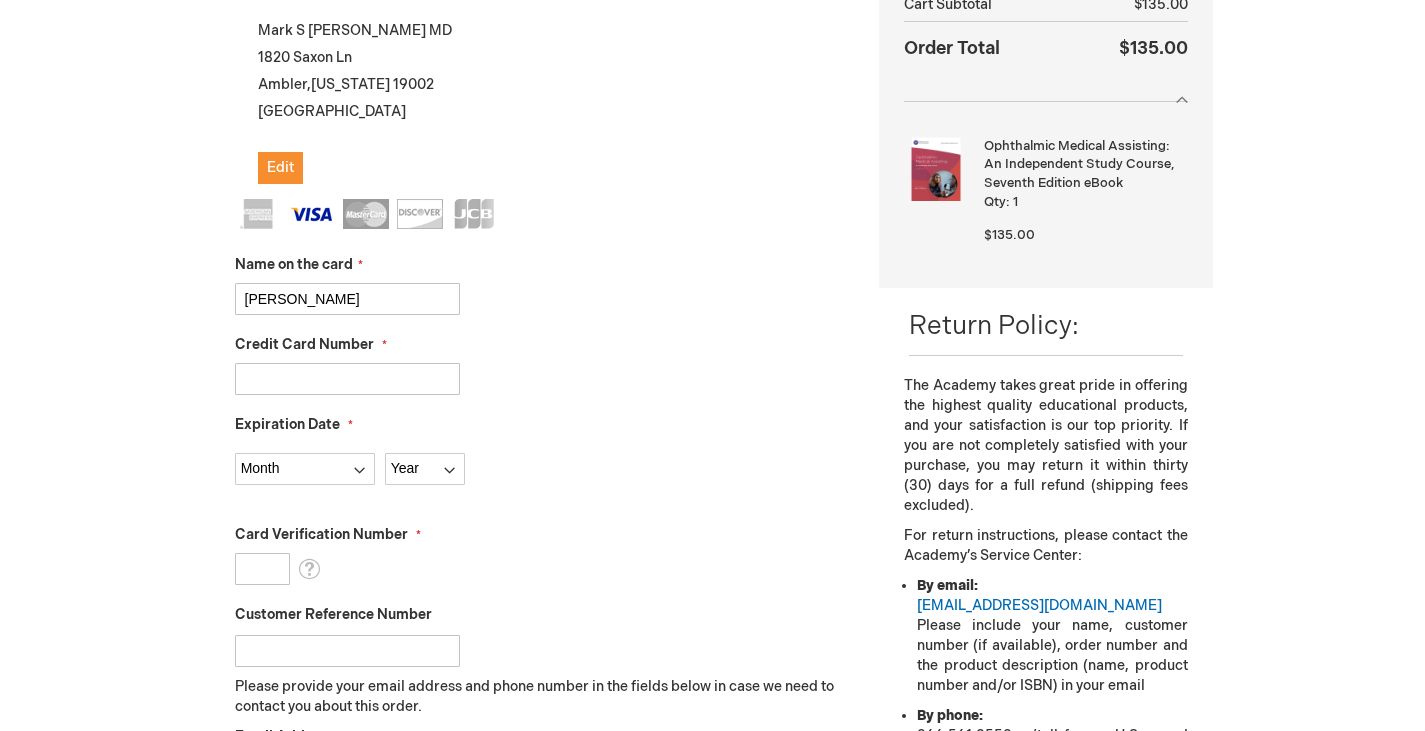 type on "[CREDIT_CARD_NUMBER]" 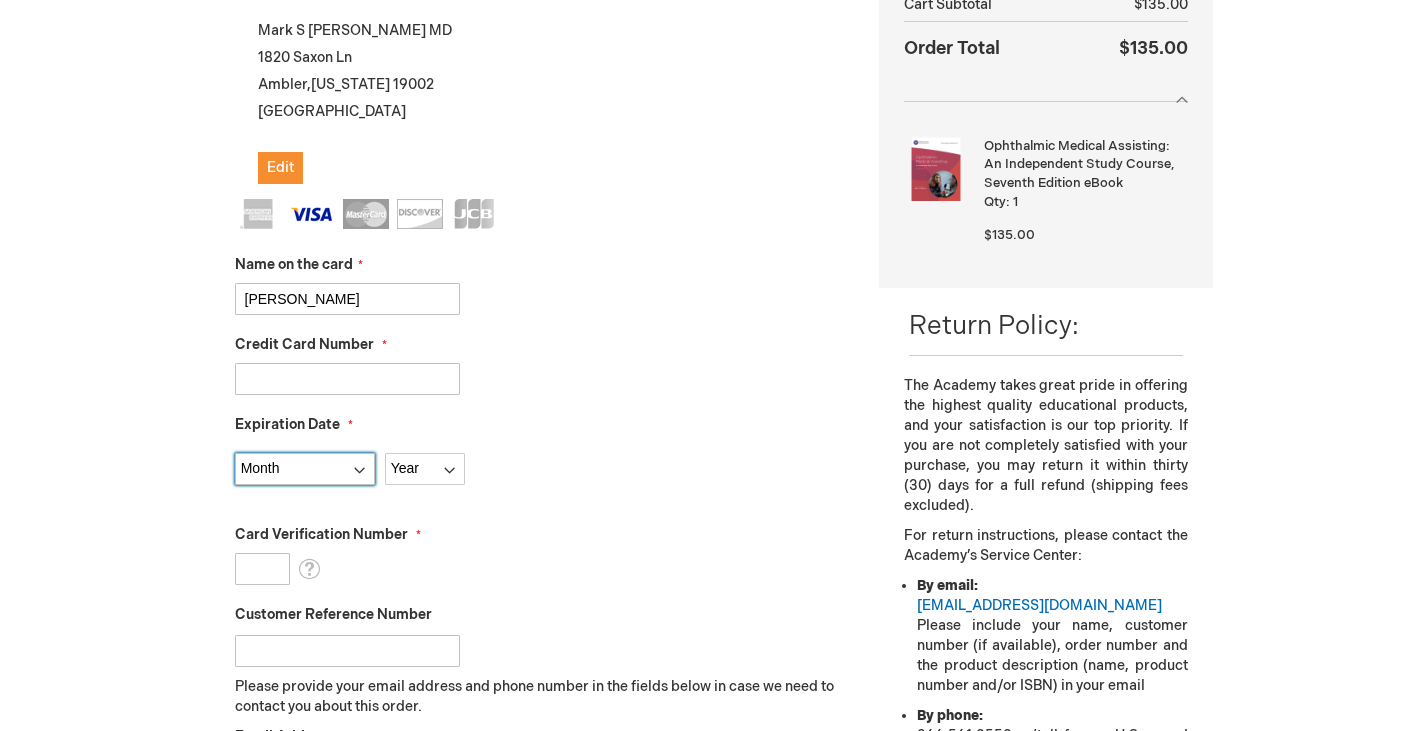 click on "Month [DATE] - [DATE] - [DATE] - [DATE] - [DATE] - [DATE] - [DATE] - [DATE] - [DATE] - [DATE] - [DATE] - December" at bounding box center (305, 469) 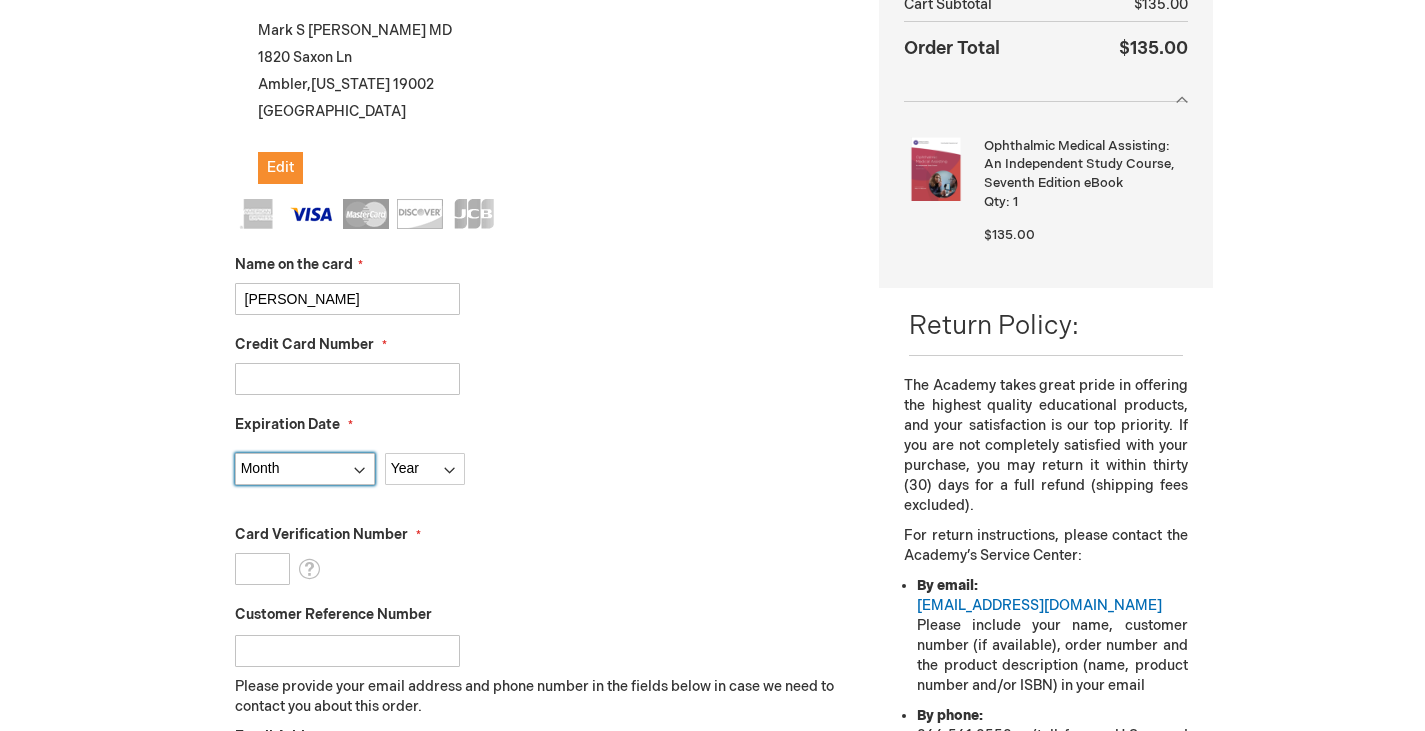 select on "7" 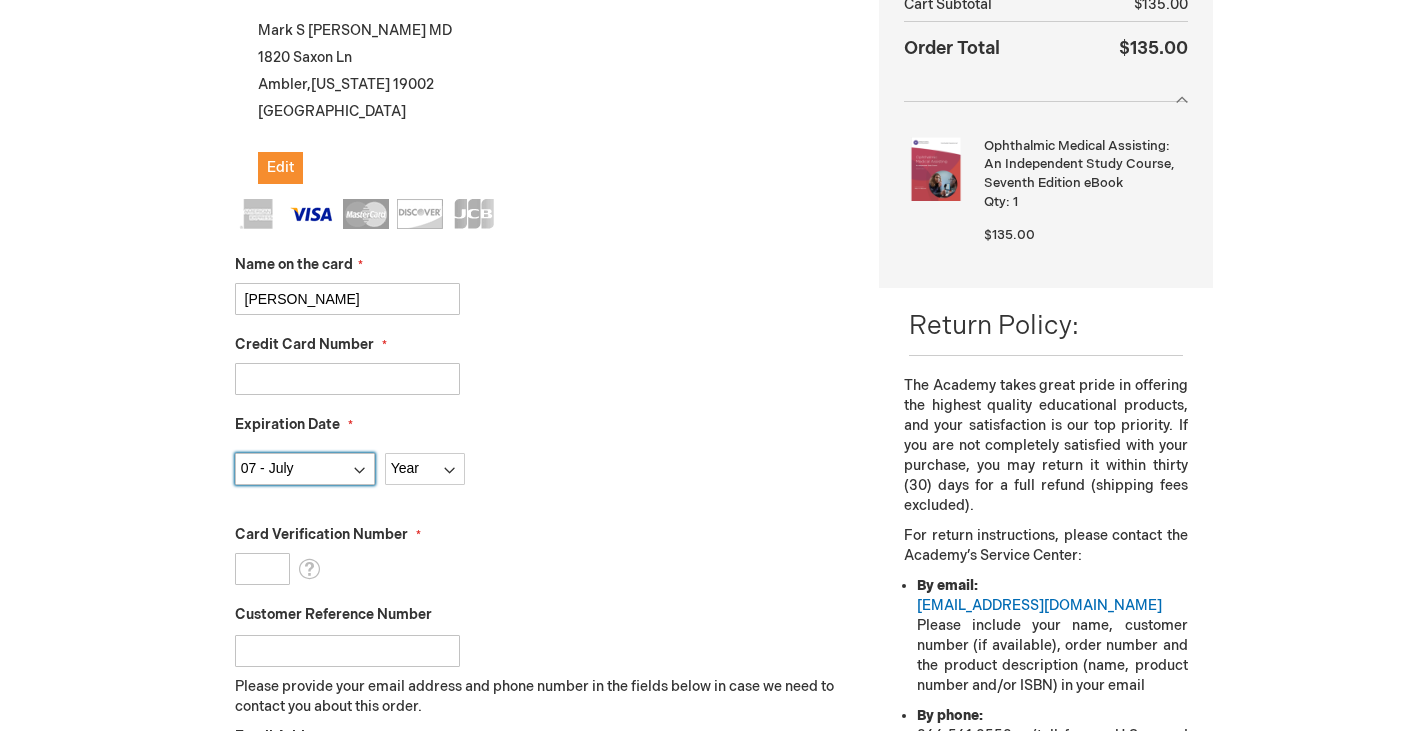 click on "Month [DATE] - [DATE] - [DATE] - [DATE] - [DATE] - [DATE] - [DATE] - [DATE] - [DATE] - [DATE] - [DATE] - December" at bounding box center (305, 469) 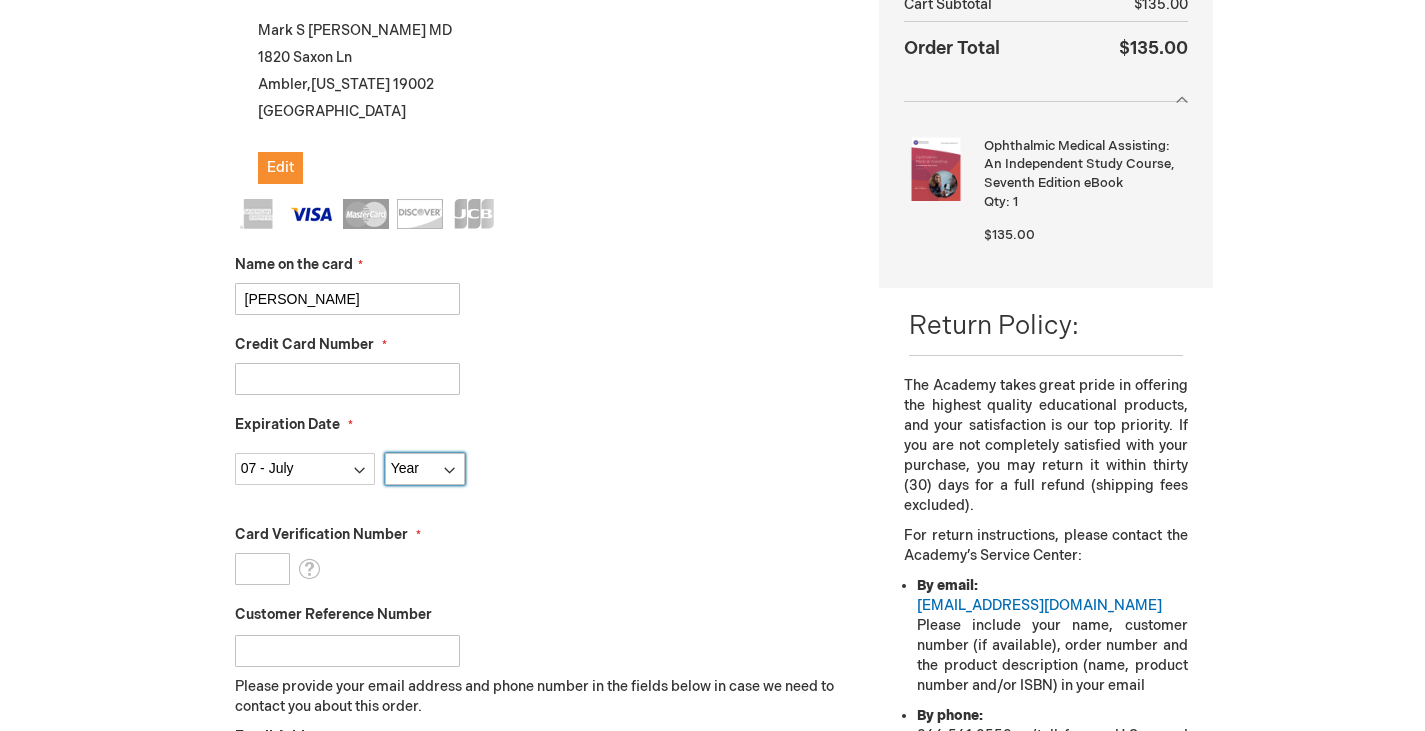 click on "Year [DATE] 2026 2027 2028 2029 2030 2031 2032 2033 2034 2035" at bounding box center [425, 469] 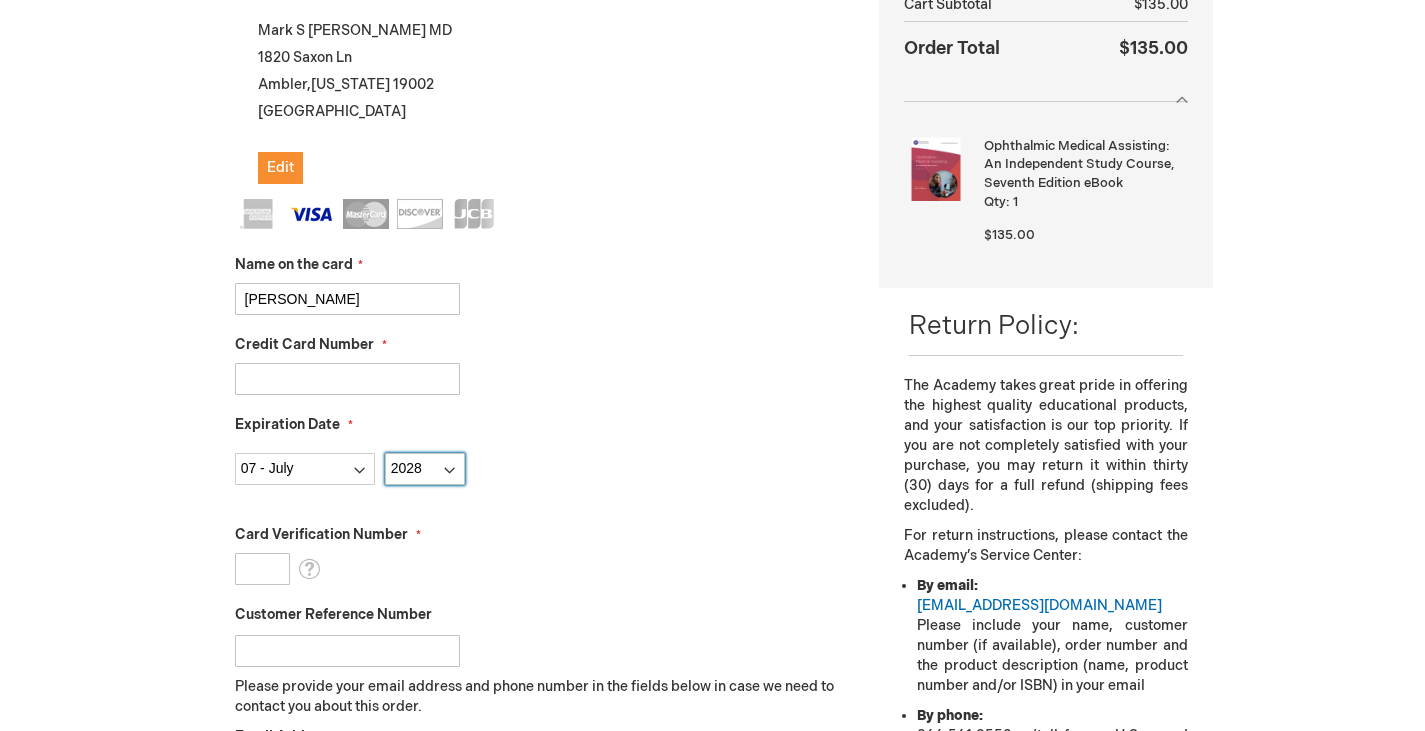 click on "Year [DATE] 2026 2027 2028 2029 2030 2031 2032 2033 2034 2035" at bounding box center (425, 469) 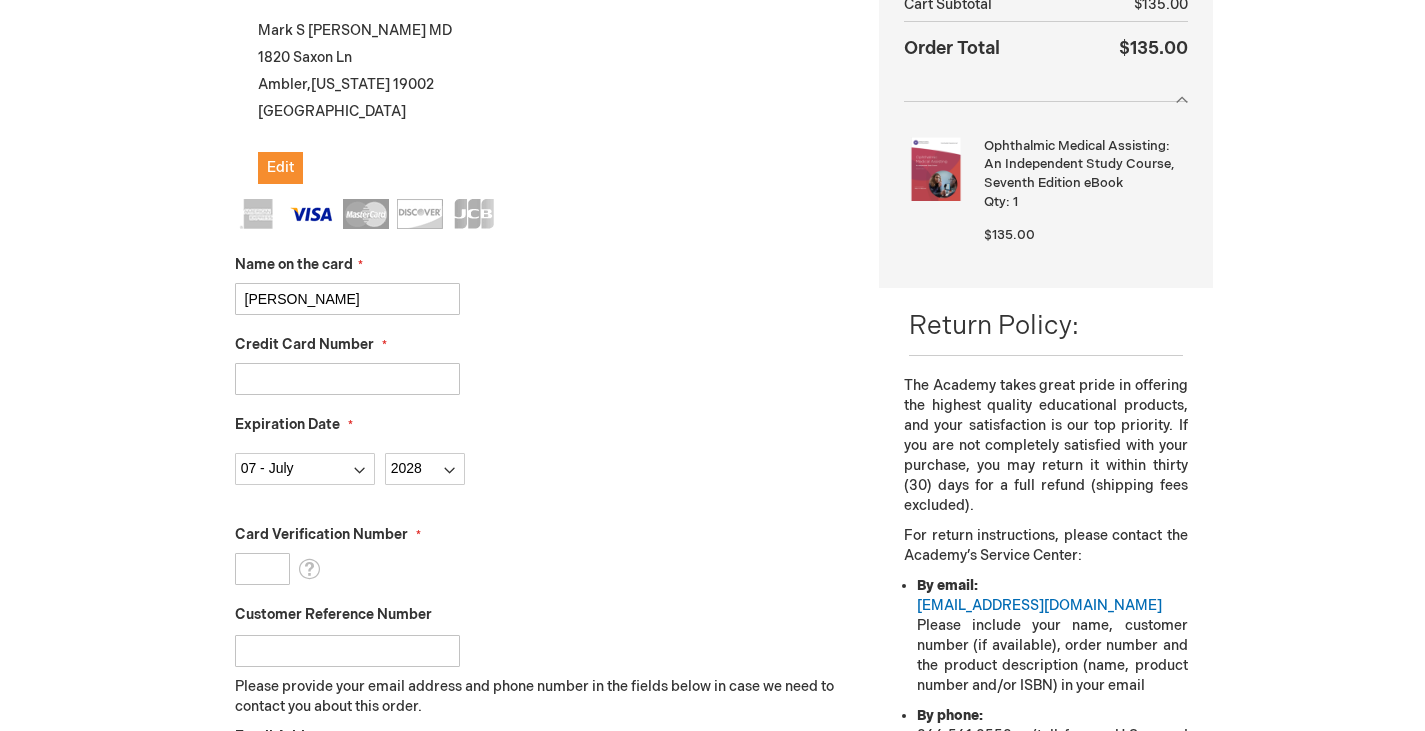 click on "Card Verification Number" at bounding box center [262, 569] 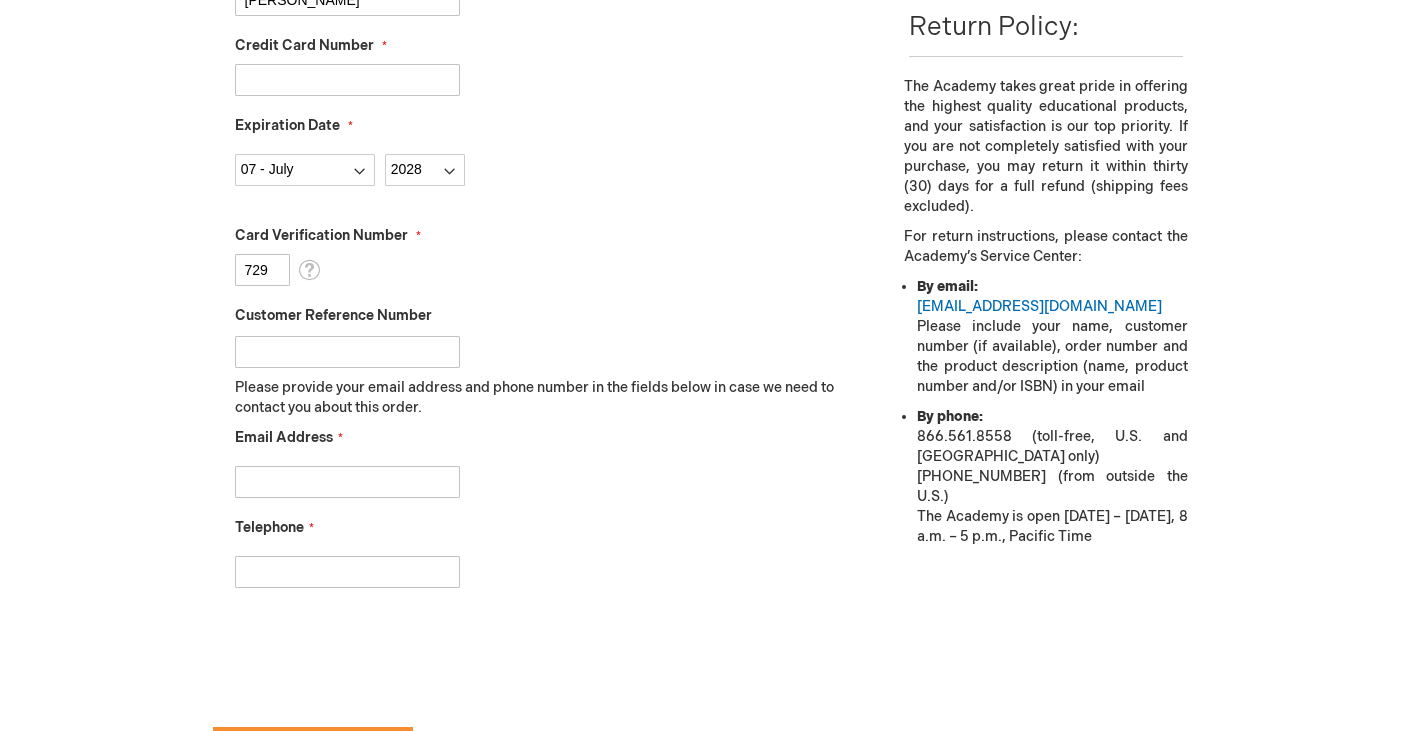 scroll, scrollTop: 694, scrollLeft: 0, axis: vertical 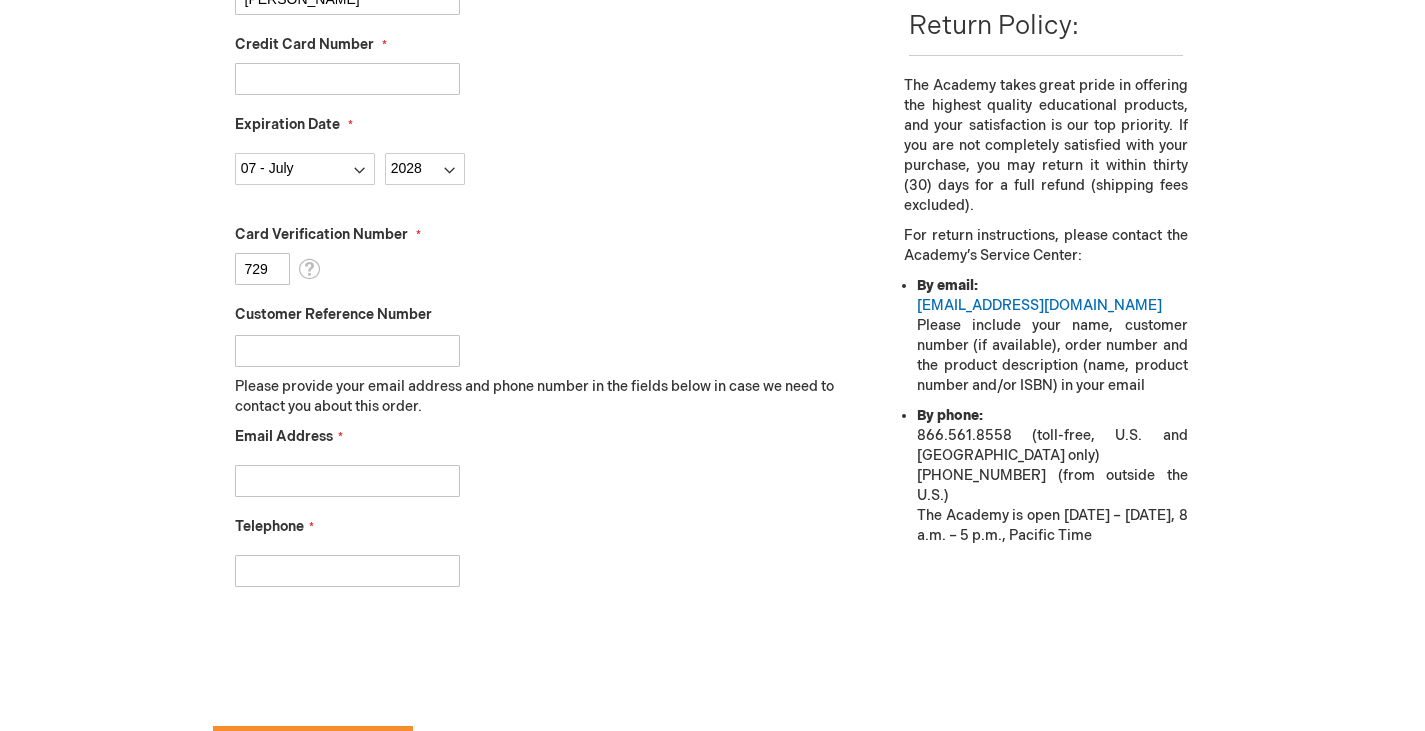 type on "729" 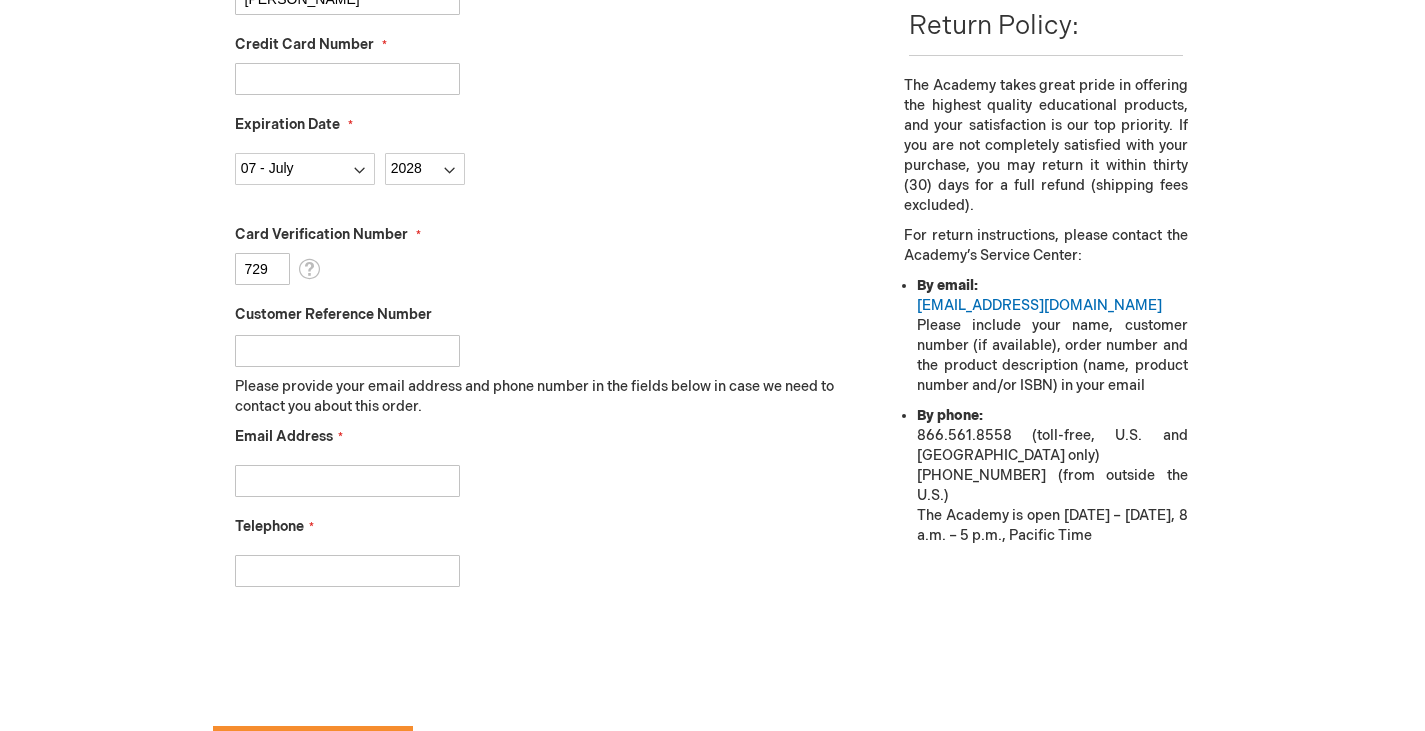 click on "Email Address" at bounding box center (347, 481) 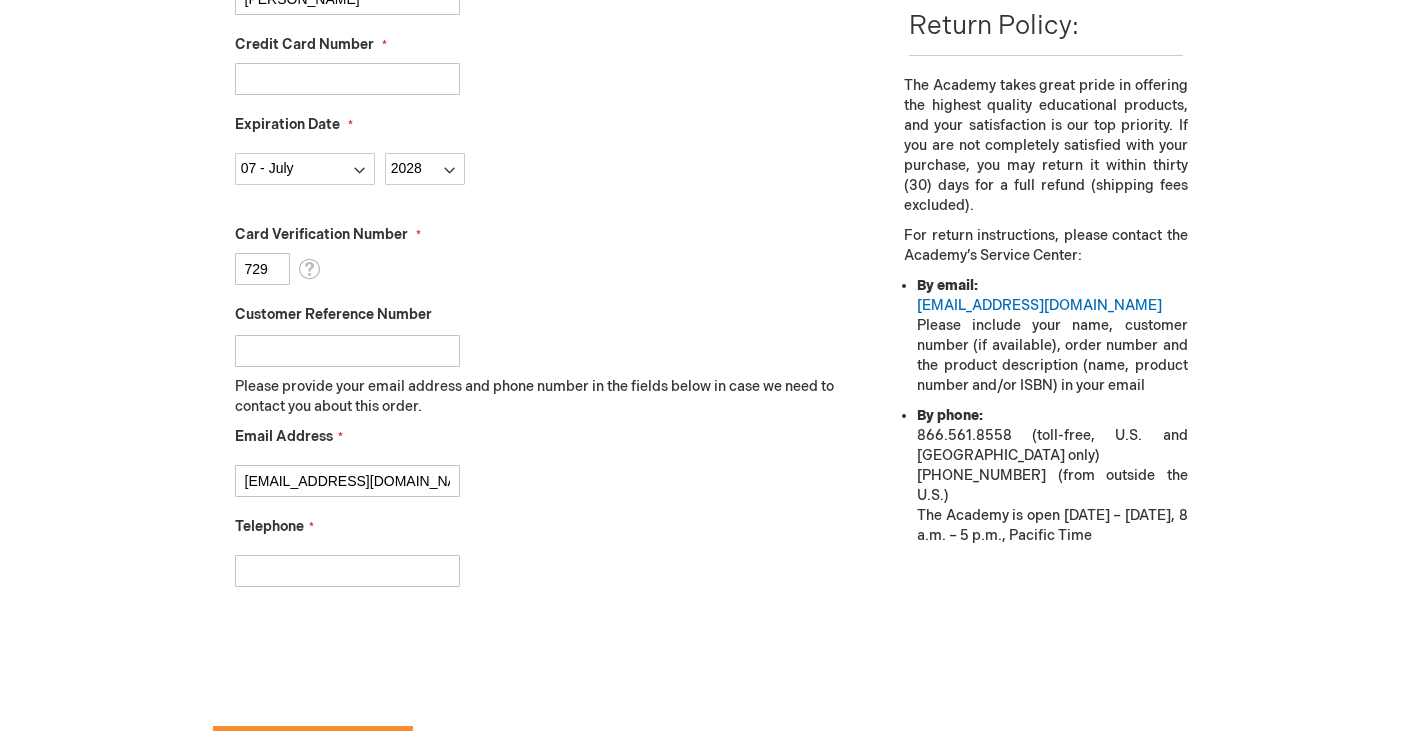 type on "[EMAIL_ADDRESS][DOMAIN_NAME]" 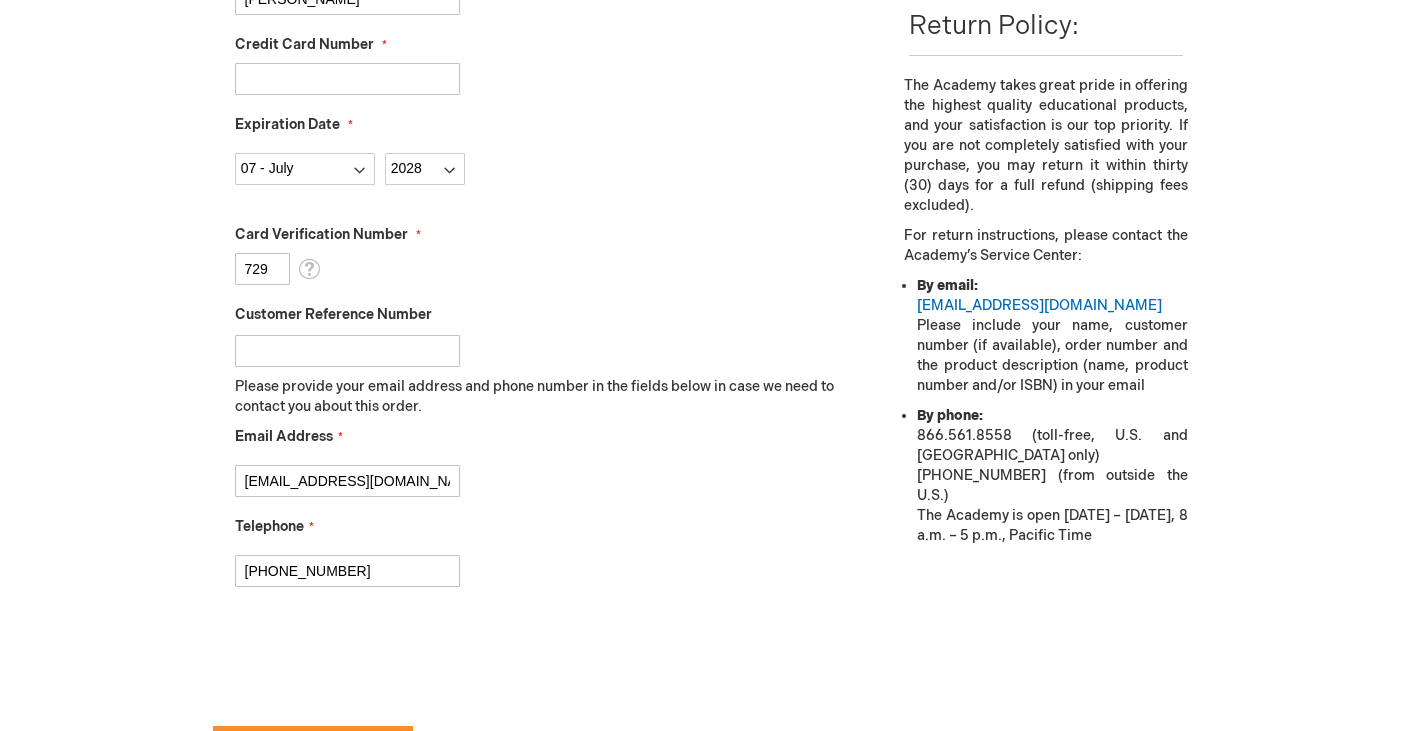 type on "[PHONE_NUMBER]" 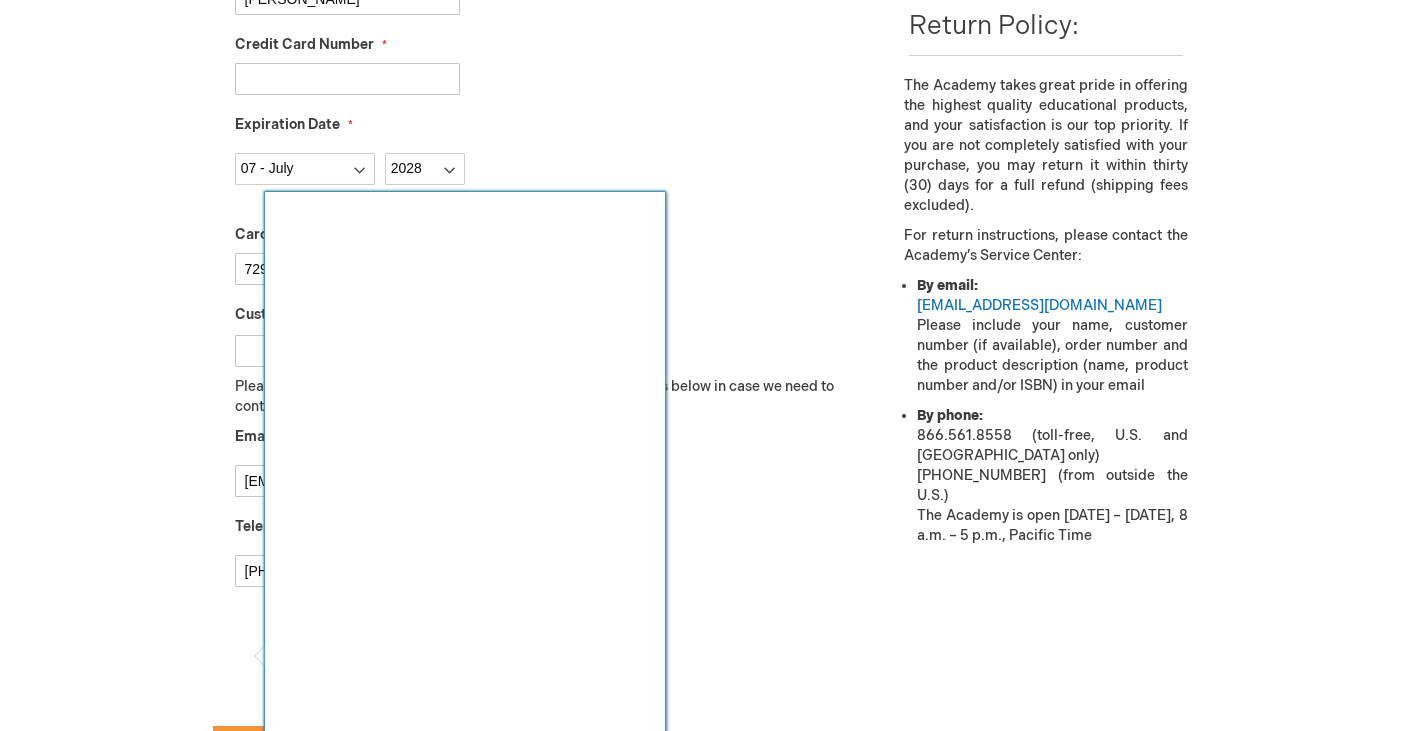 scroll, scrollTop: 794, scrollLeft: 0, axis: vertical 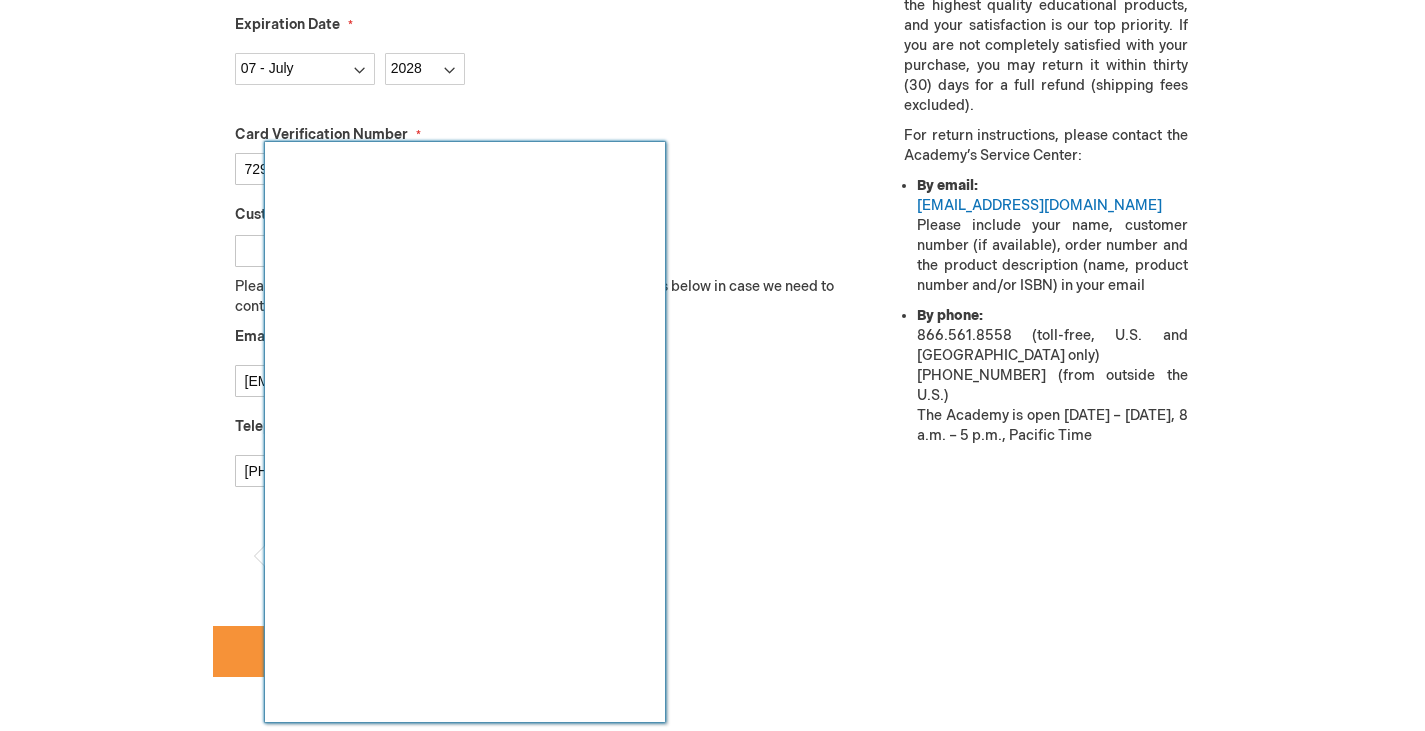 checkbox on "true" 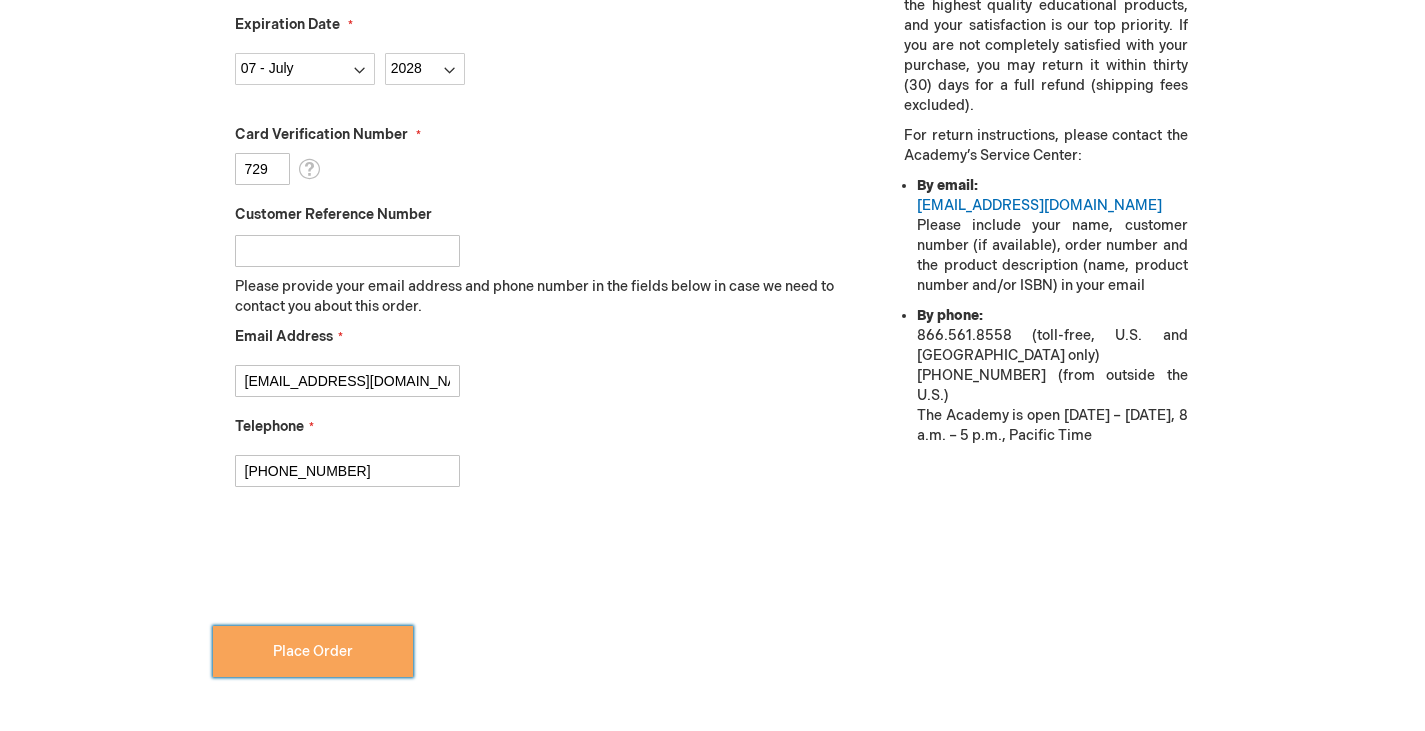 click on "Place Order" at bounding box center (313, 651) 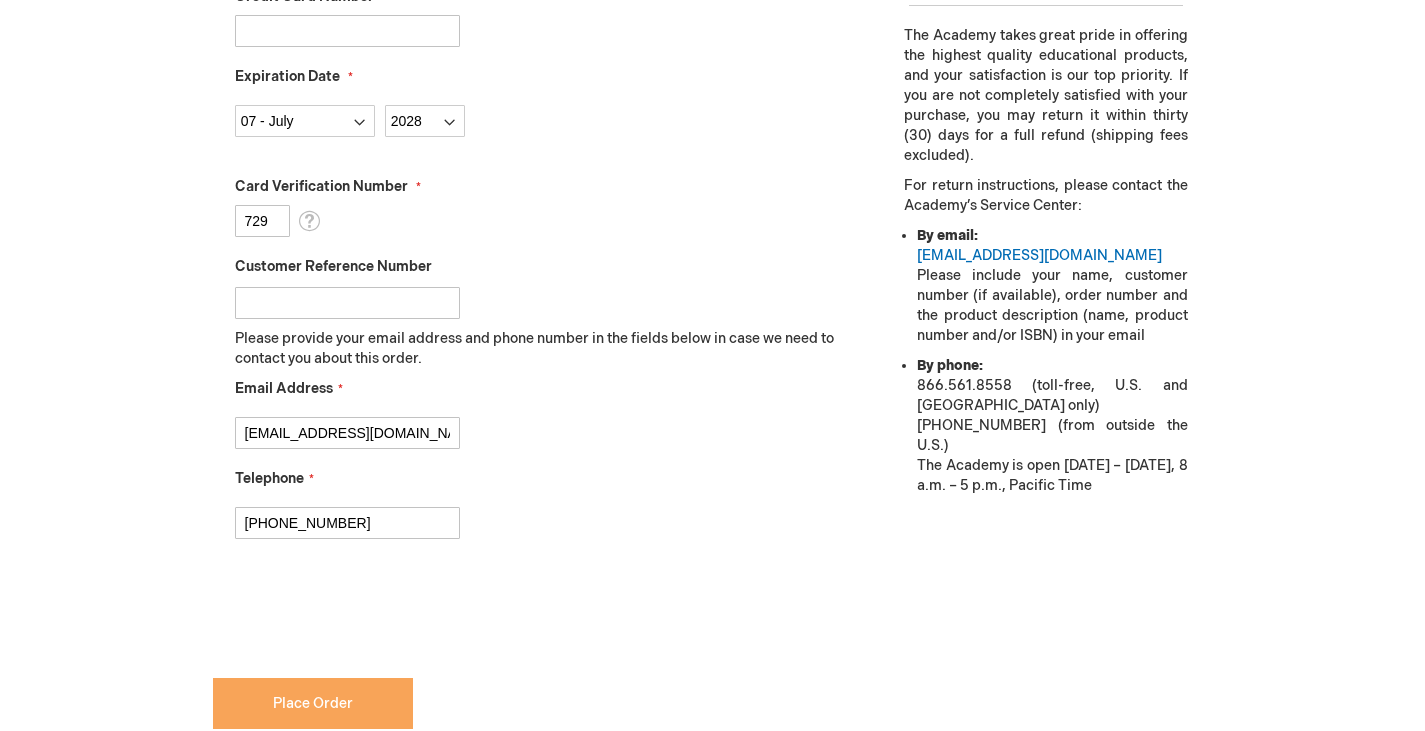 scroll, scrollTop: 846, scrollLeft: 0, axis: vertical 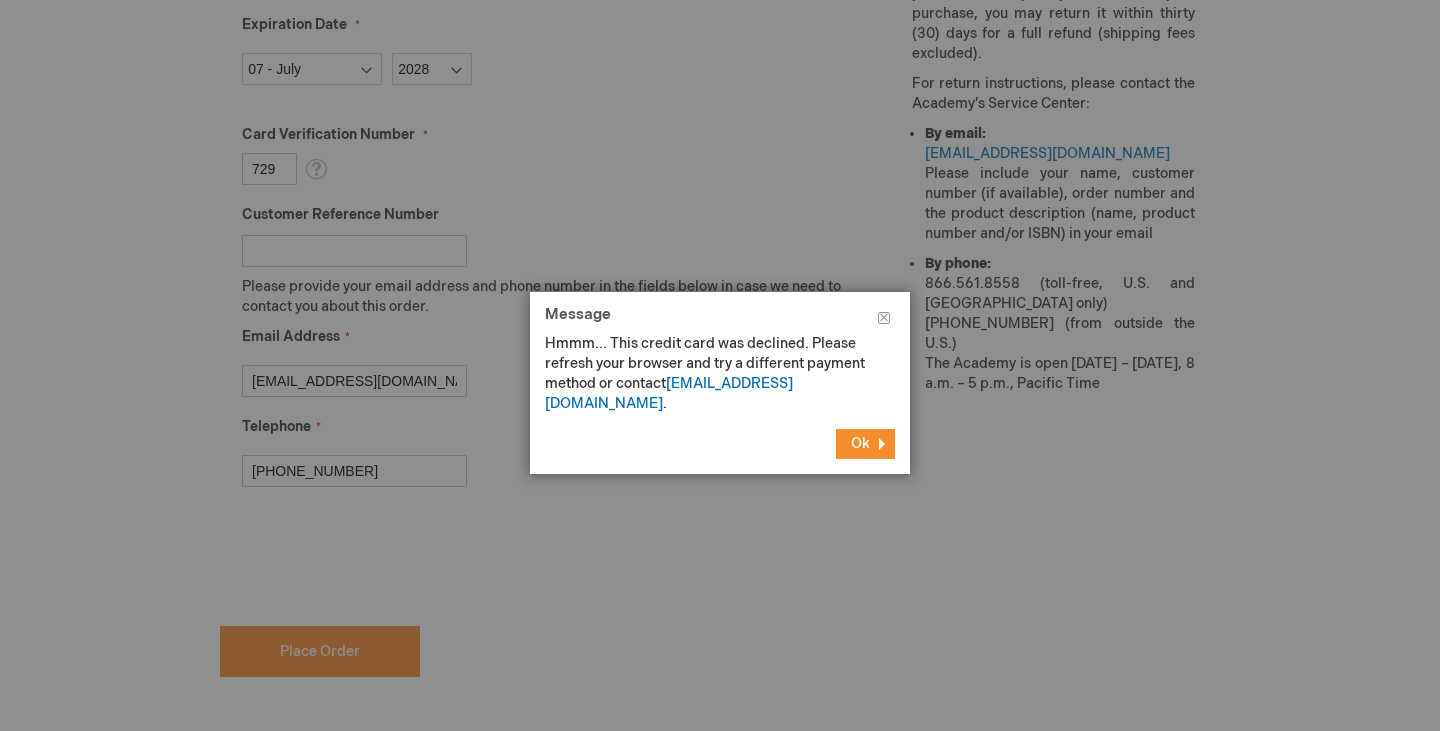 click on "Ok" at bounding box center (865, 444) 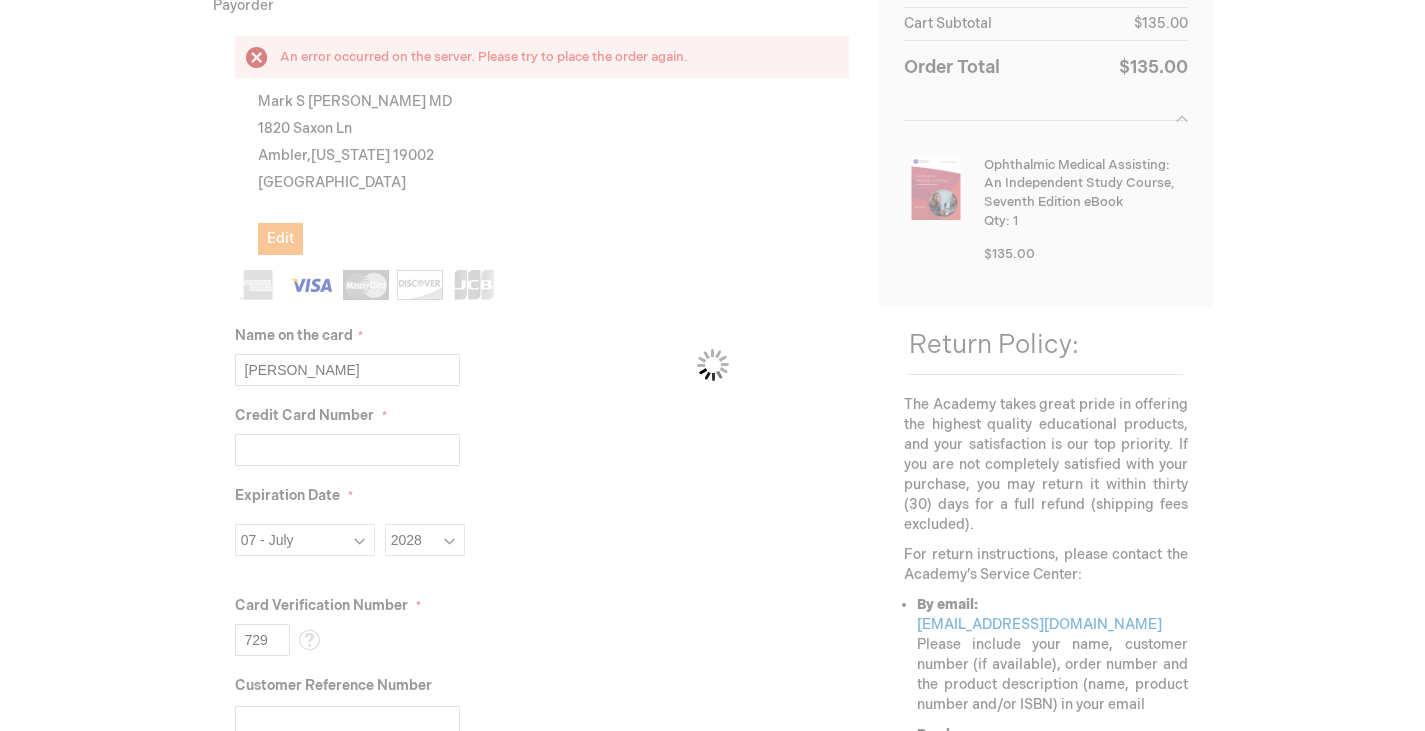 scroll, scrollTop: 346, scrollLeft: 0, axis: vertical 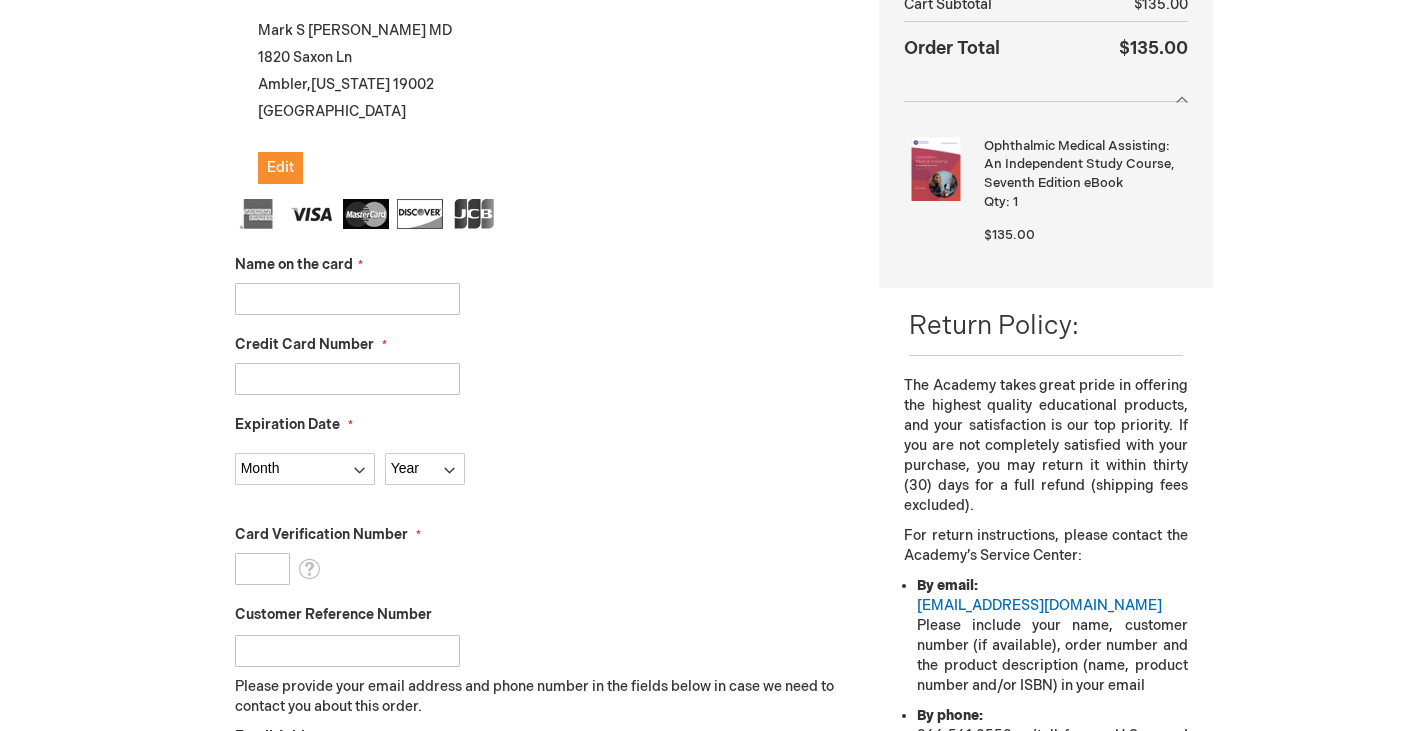 click on "Name on the card" at bounding box center (347, 299) 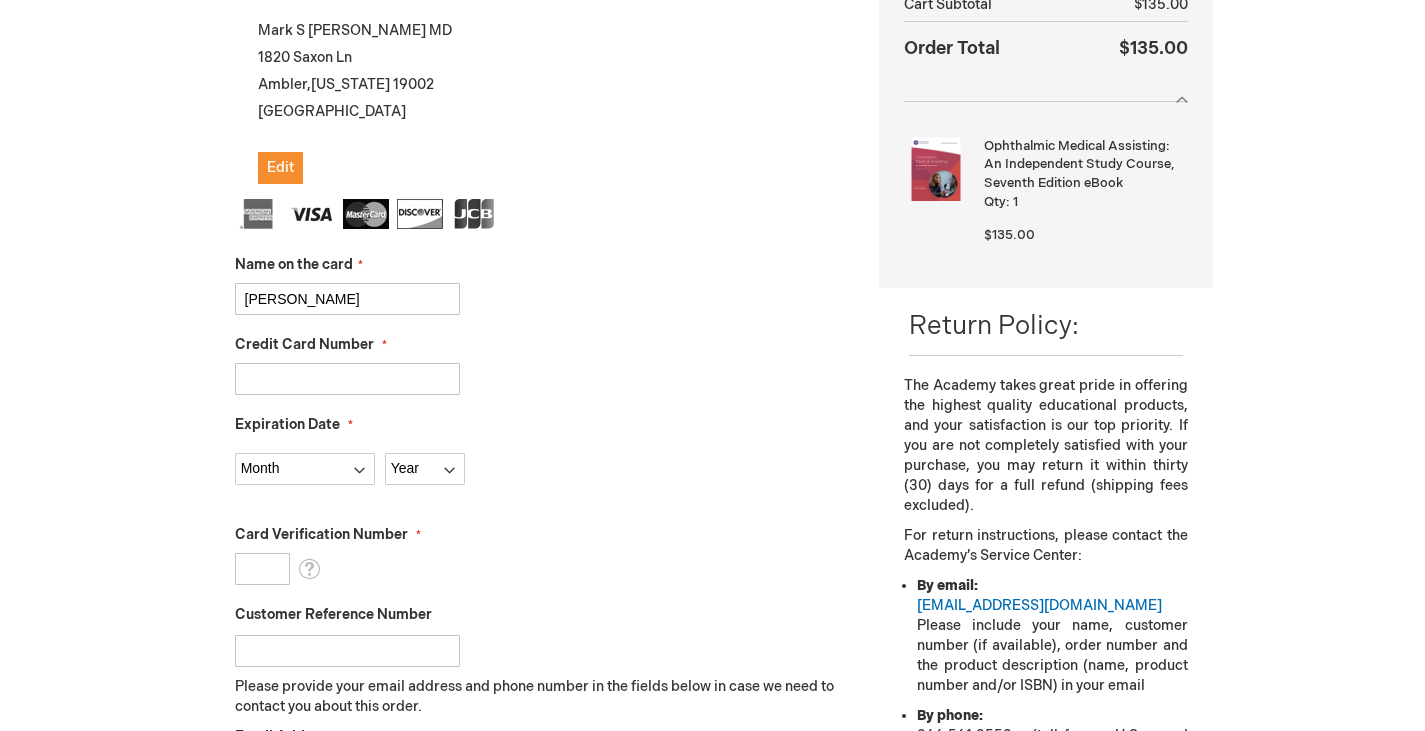type on "[PERSON_NAME]" 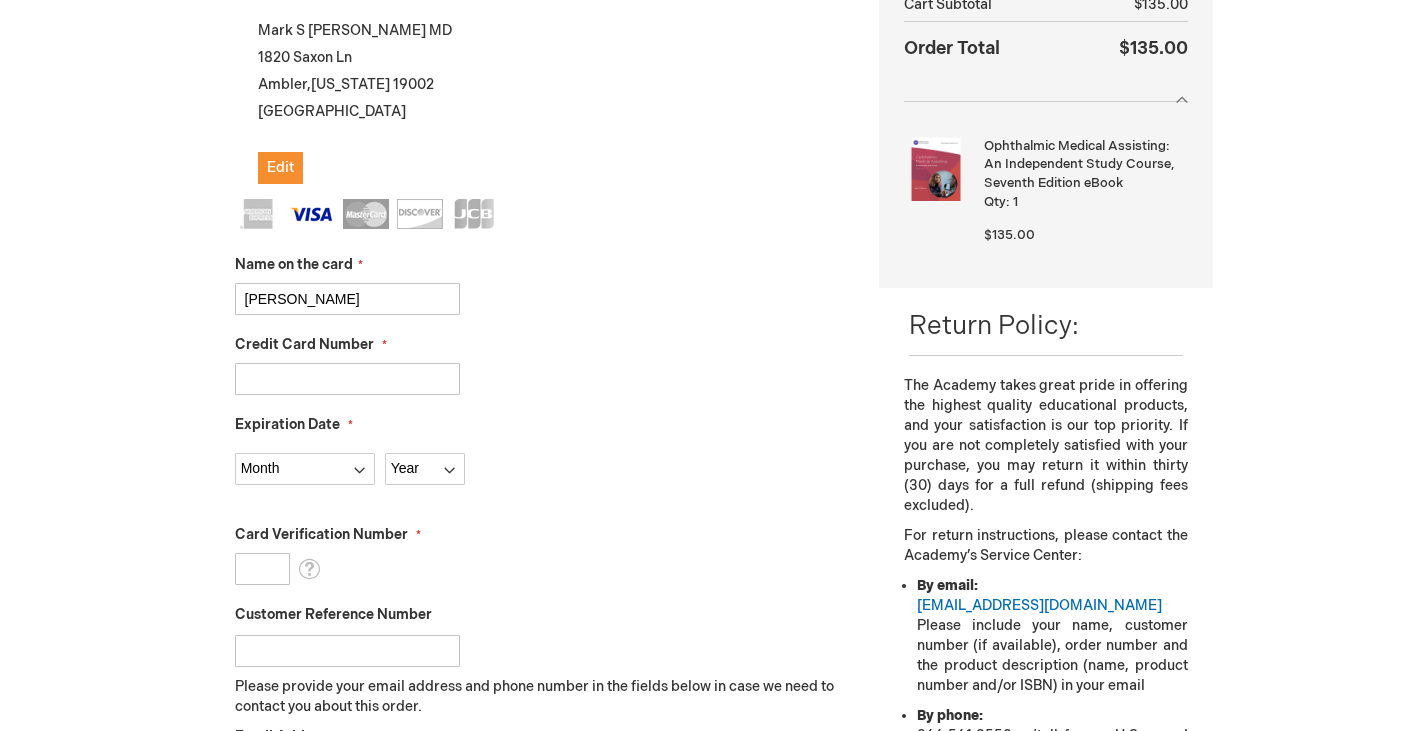type on "[CREDIT_CARD_NUMBER]" 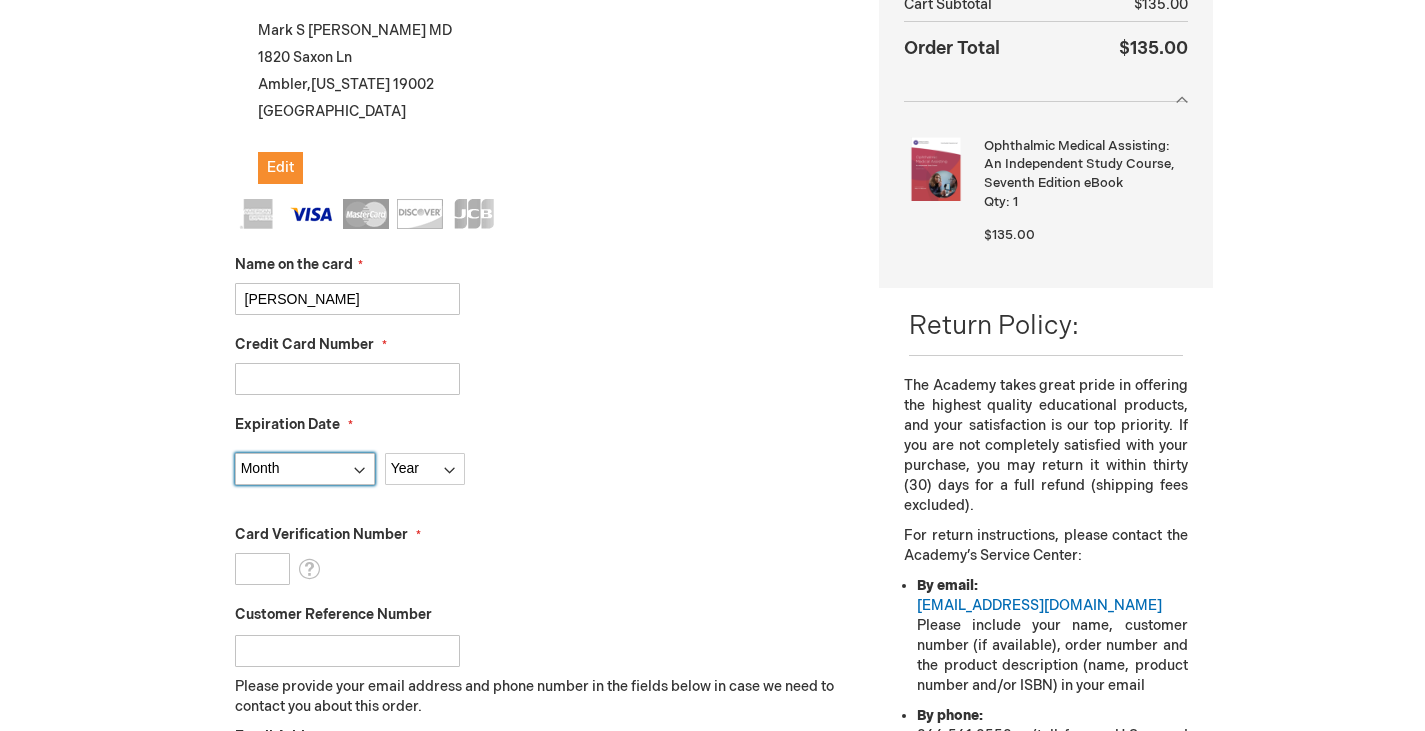 click on "Month [DATE] - [DATE] - [DATE] - [DATE] - [DATE] - [DATE] - [DATE] - [DATE] - [DATE] - [DATE] - [DATE] - December" at bounding box center [305, 469] 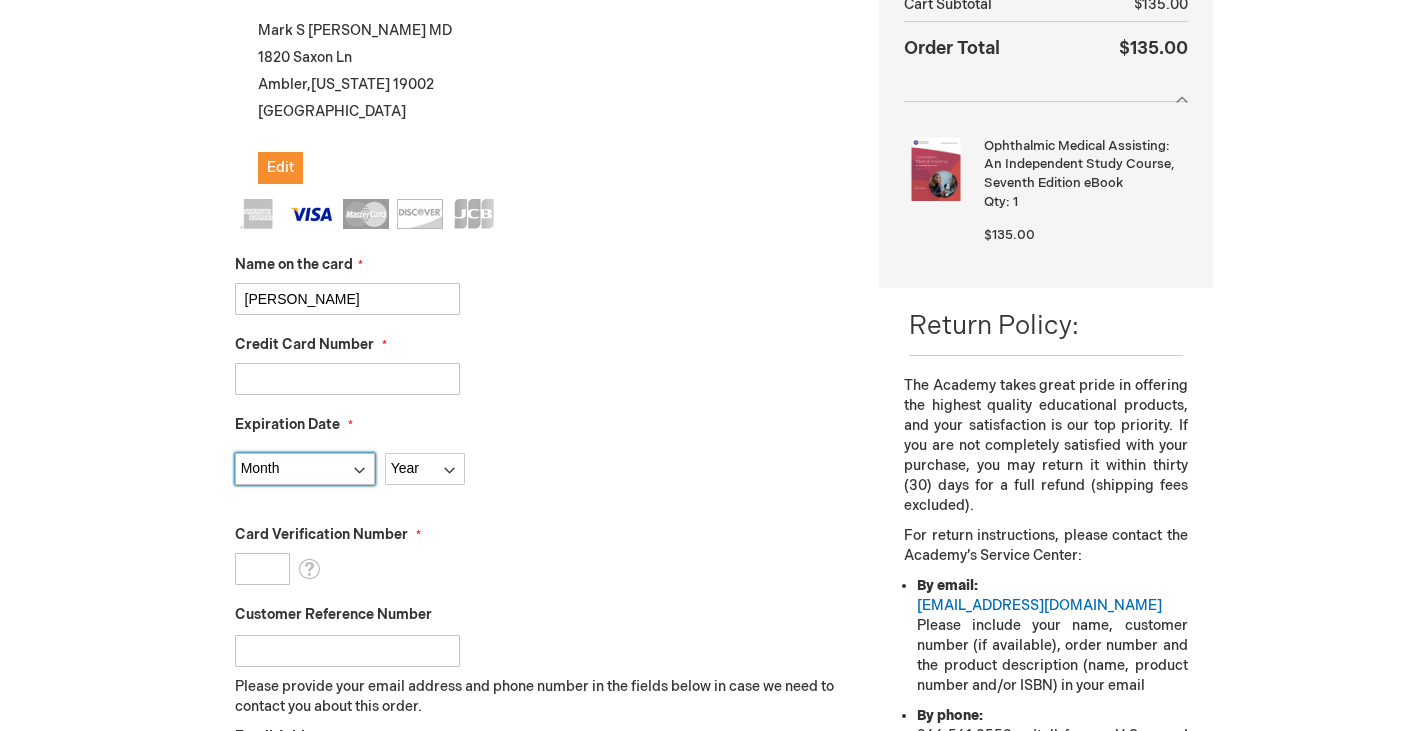 select on "7" 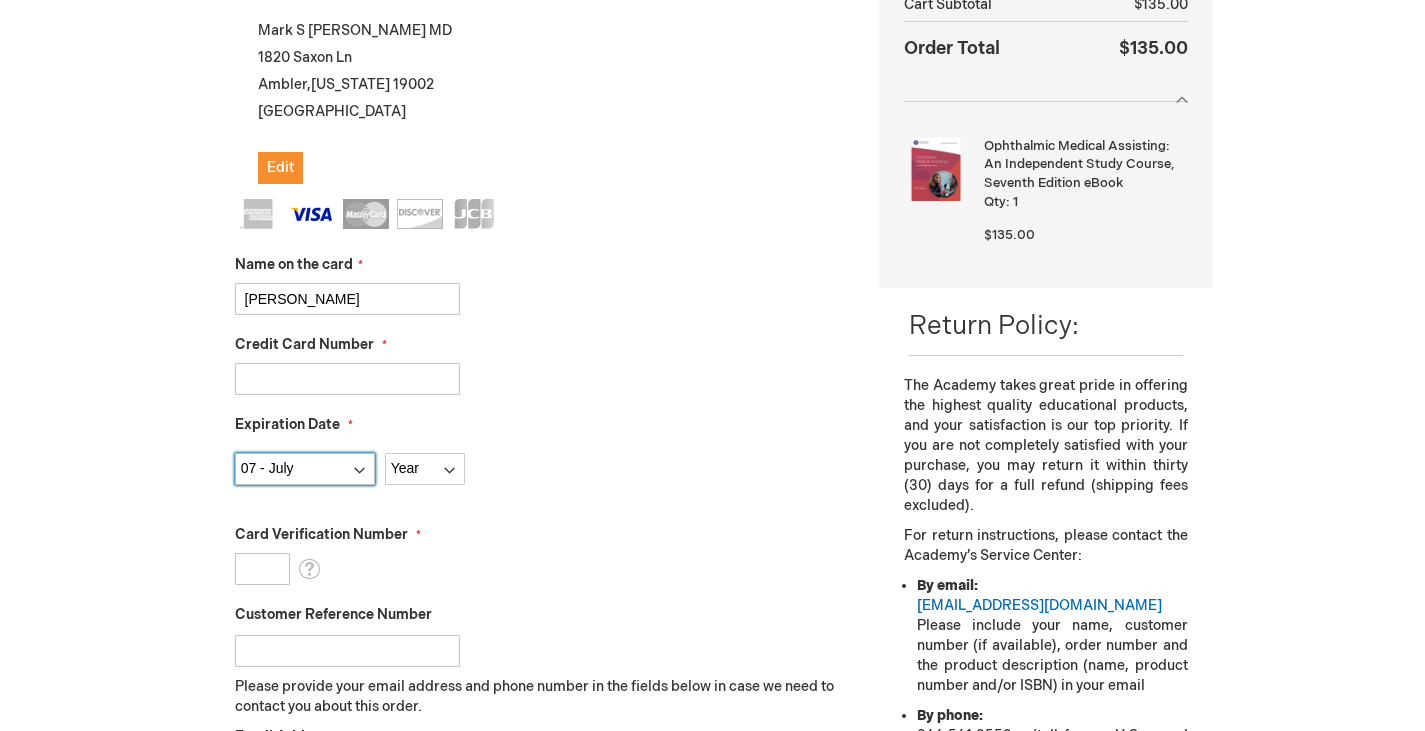 click on "Month [DATE] - [DATE] - [DATE] - [DATE] - [DATE] - [DATE] - [DATE] - [DATE] - [DATE] - [DATE] - [DATE] - December" at bounding box center [305, 469] 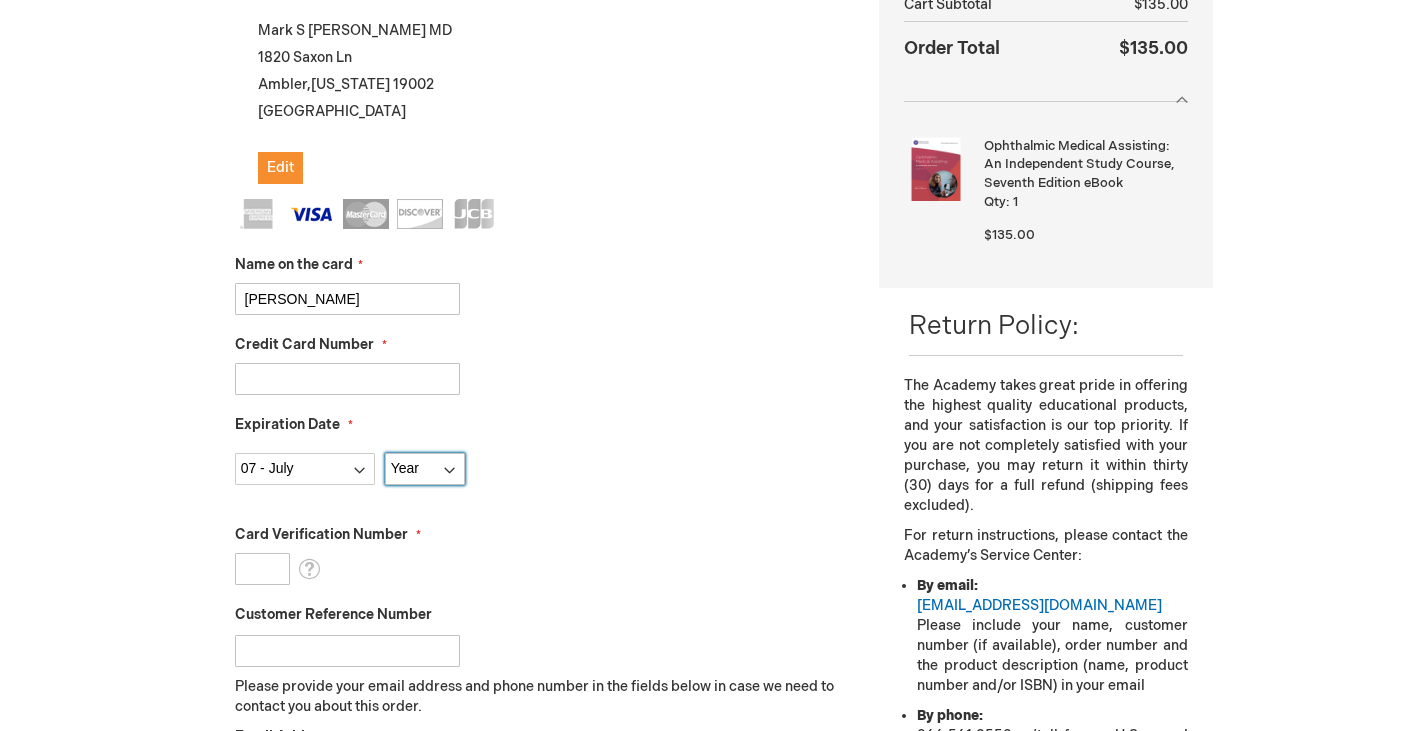 click on "Year [DATE] 2026 2027 2028 2029 2030 2031 2032 2033 2034 2035" at bounding box center [425, 469] 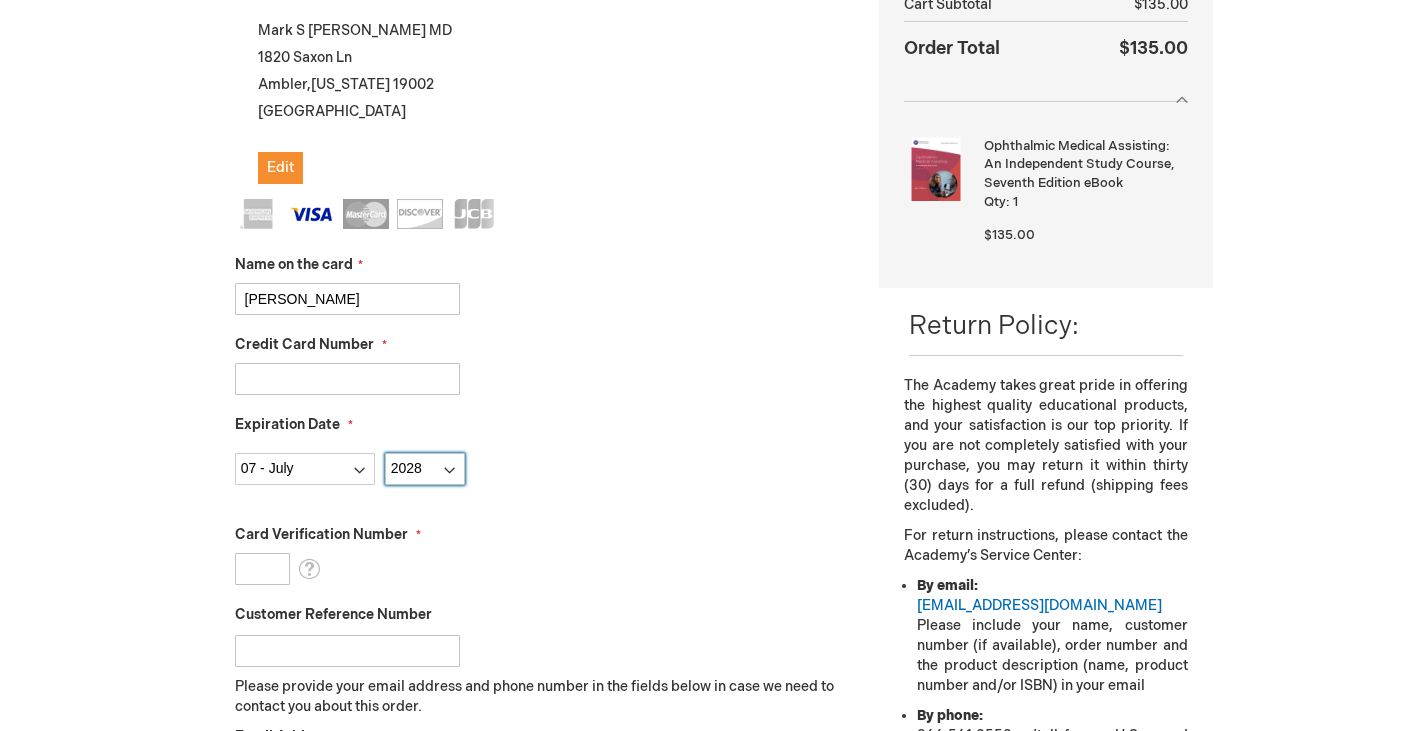 click on "Year [DATE] 2026 2027 2028 2029 2030 2031 2032 2033 2034 2035" at bounding box center [425, 469] 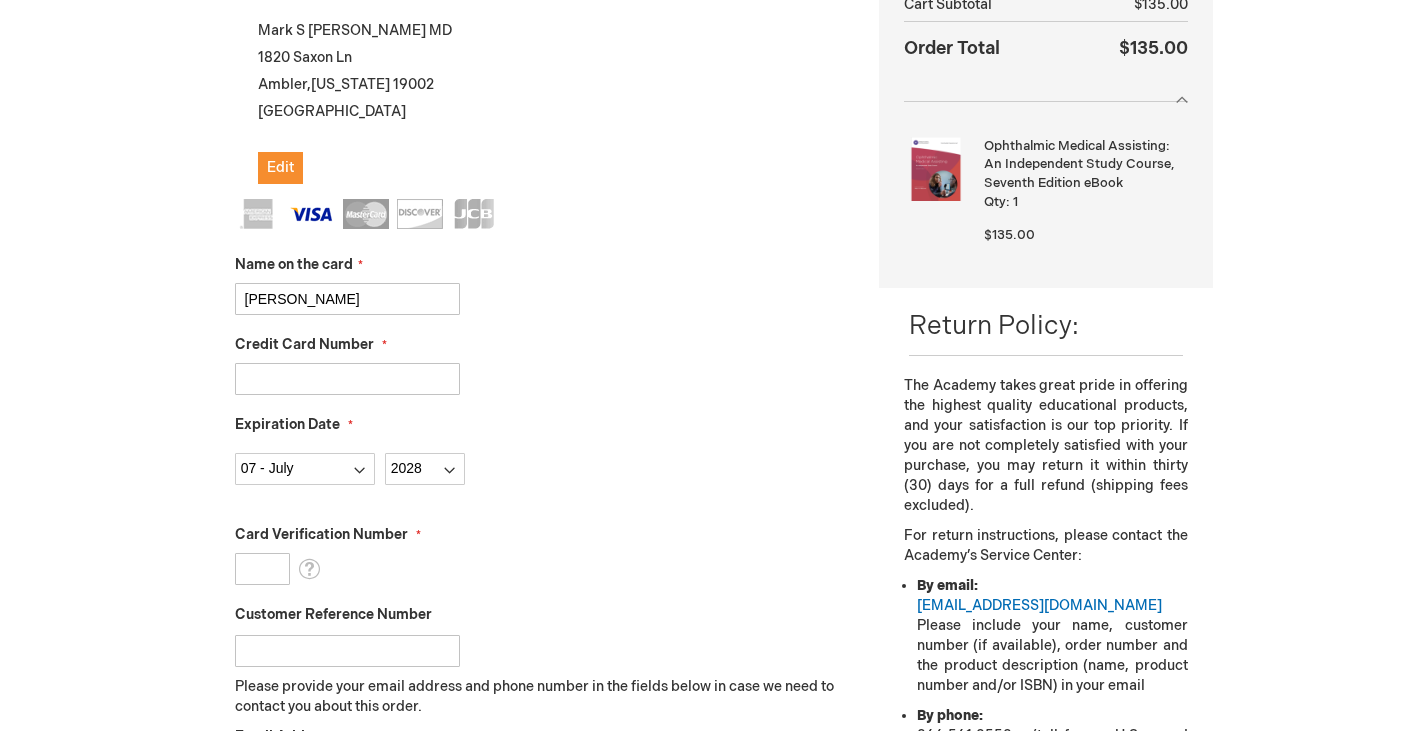 click on "Card Verification Number" at bounding box center (262, 569) 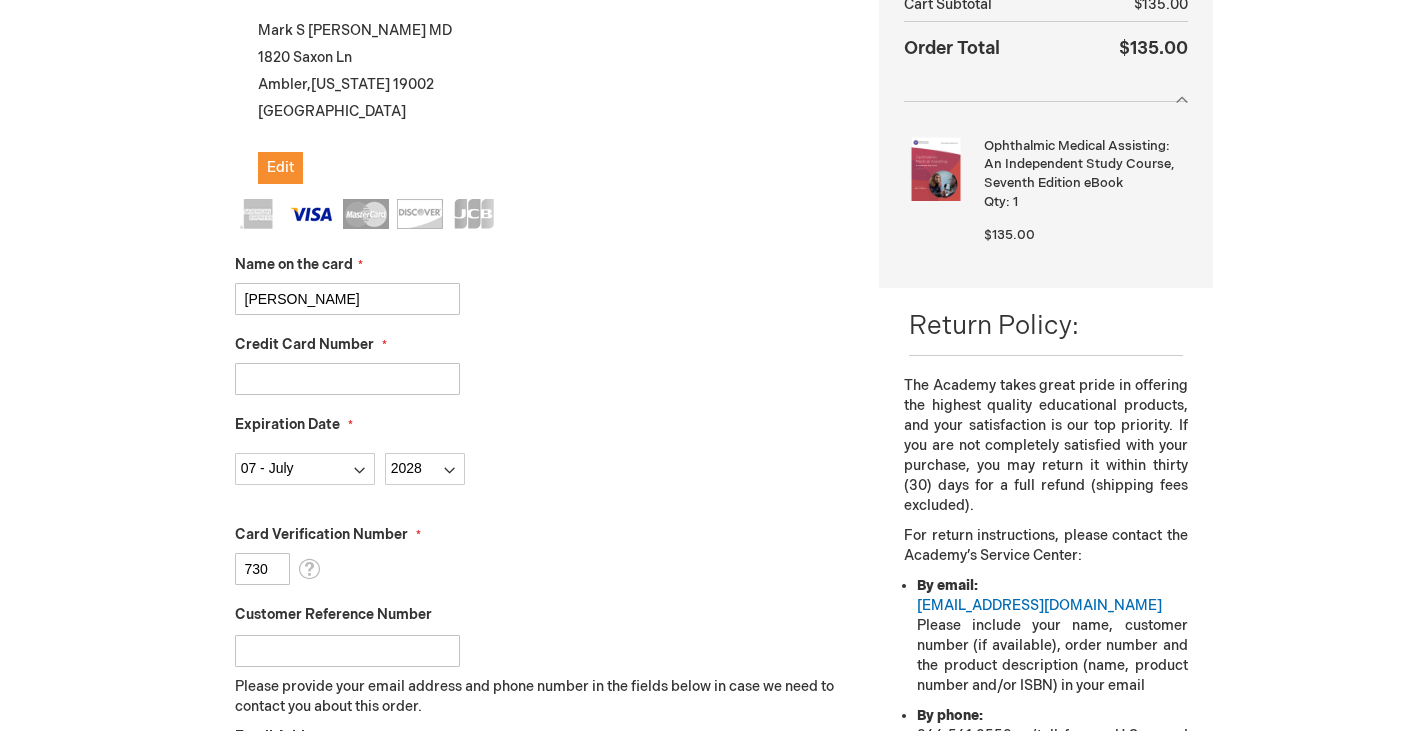 type on "730" 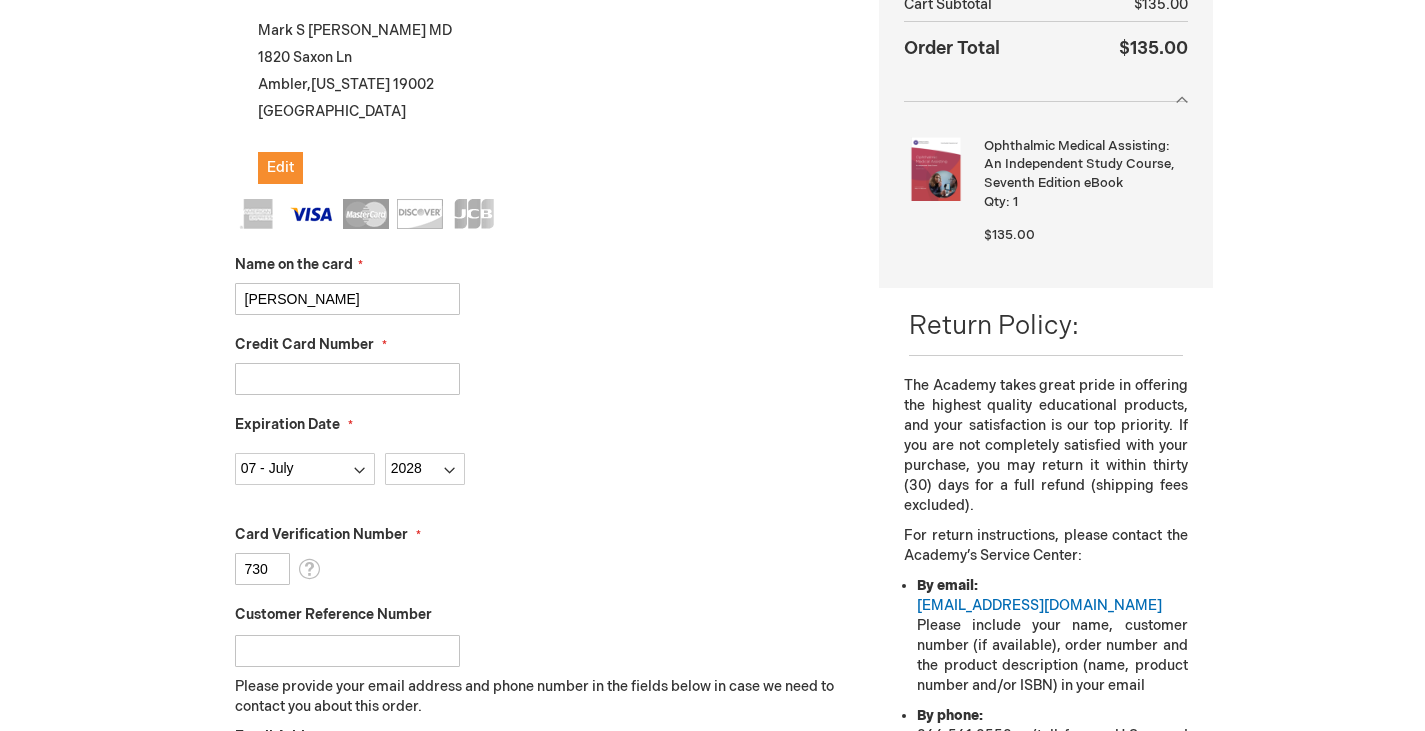 click on "Customer Reference Number" at bounding box center (347, 651) 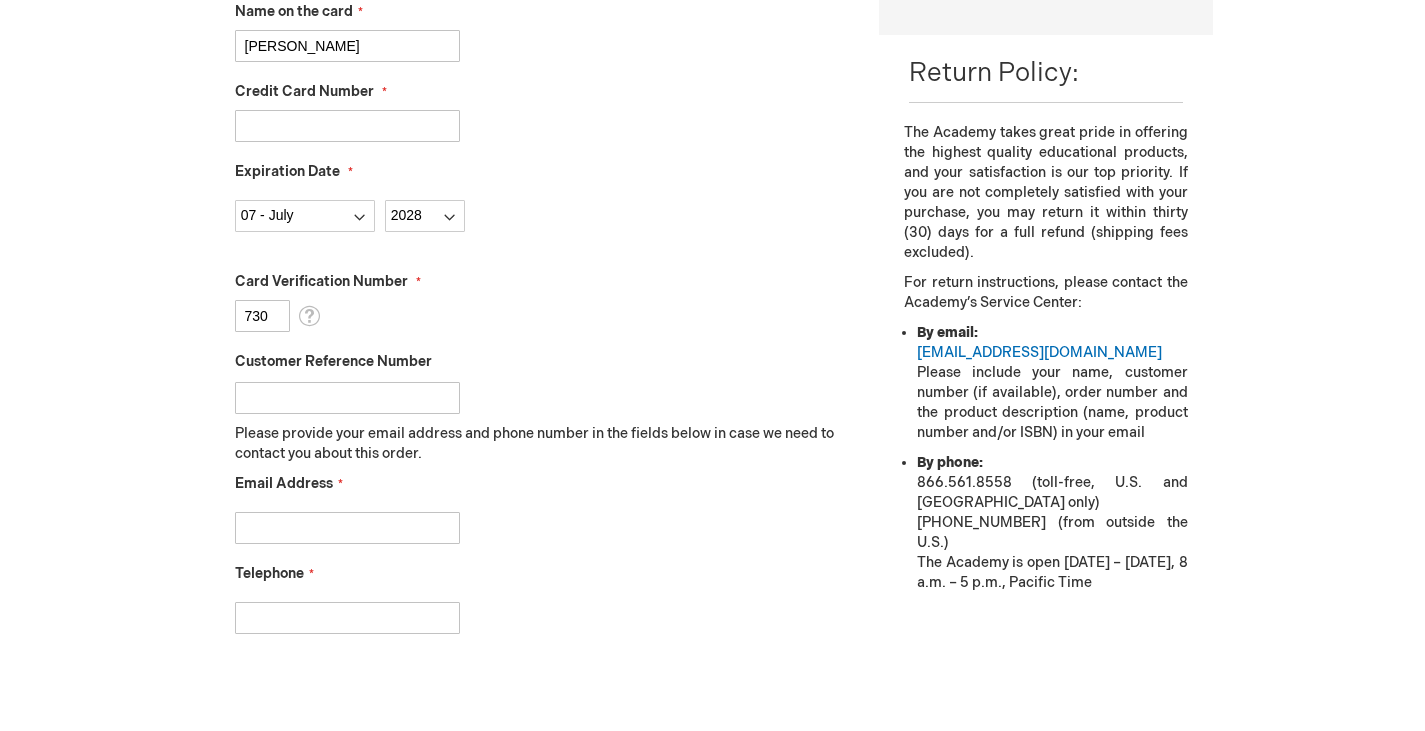 scroll, scrollTop: 694, scrollLeft: 0, axis: vertical 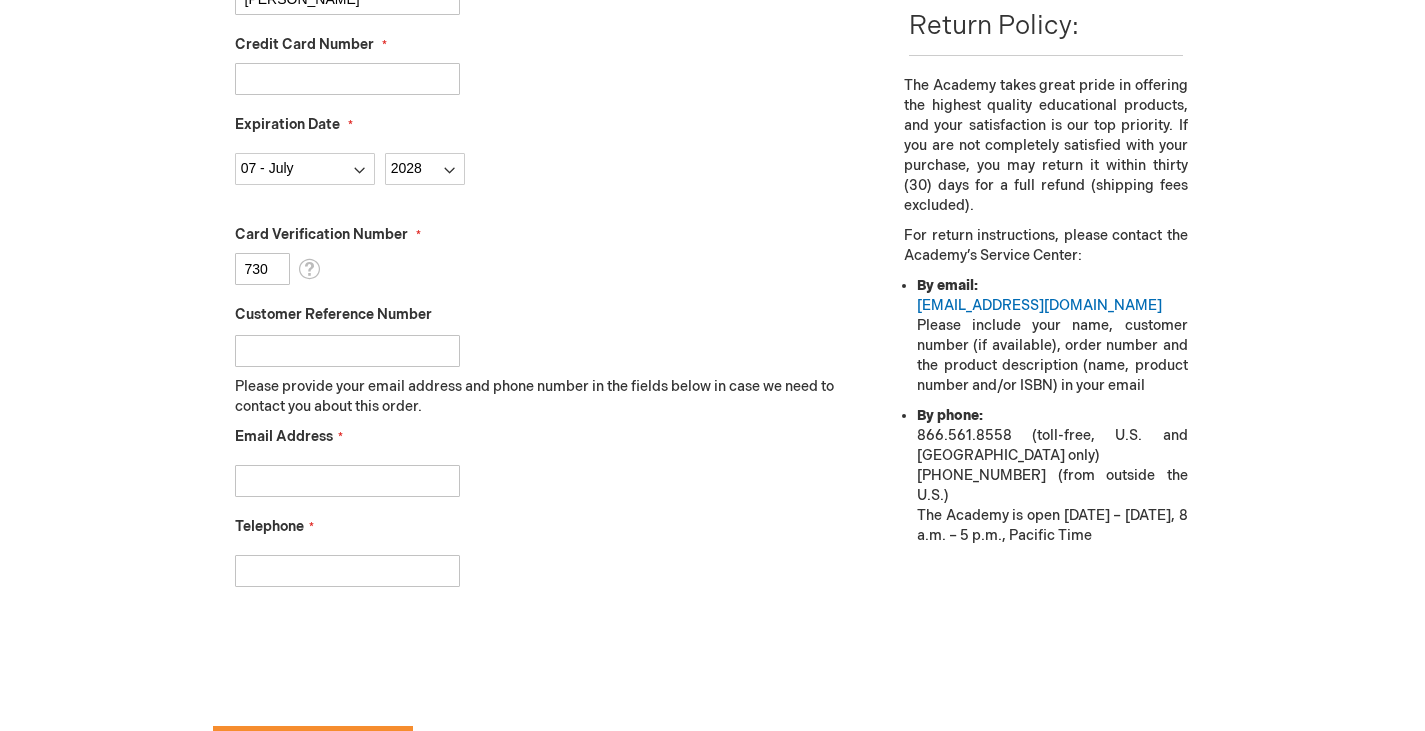 click on "Email Address" at bounding box center [347, 481] 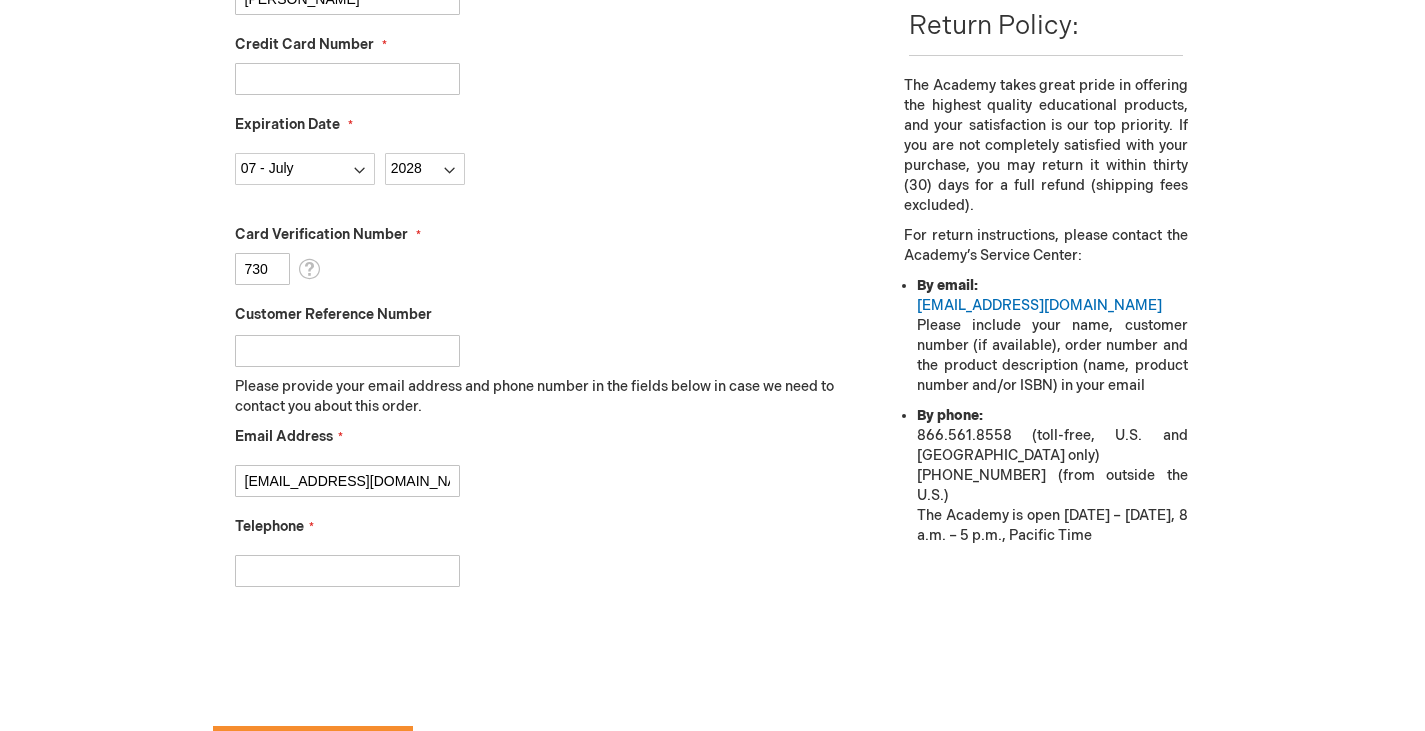 type on "mpyfer@gmail.com" 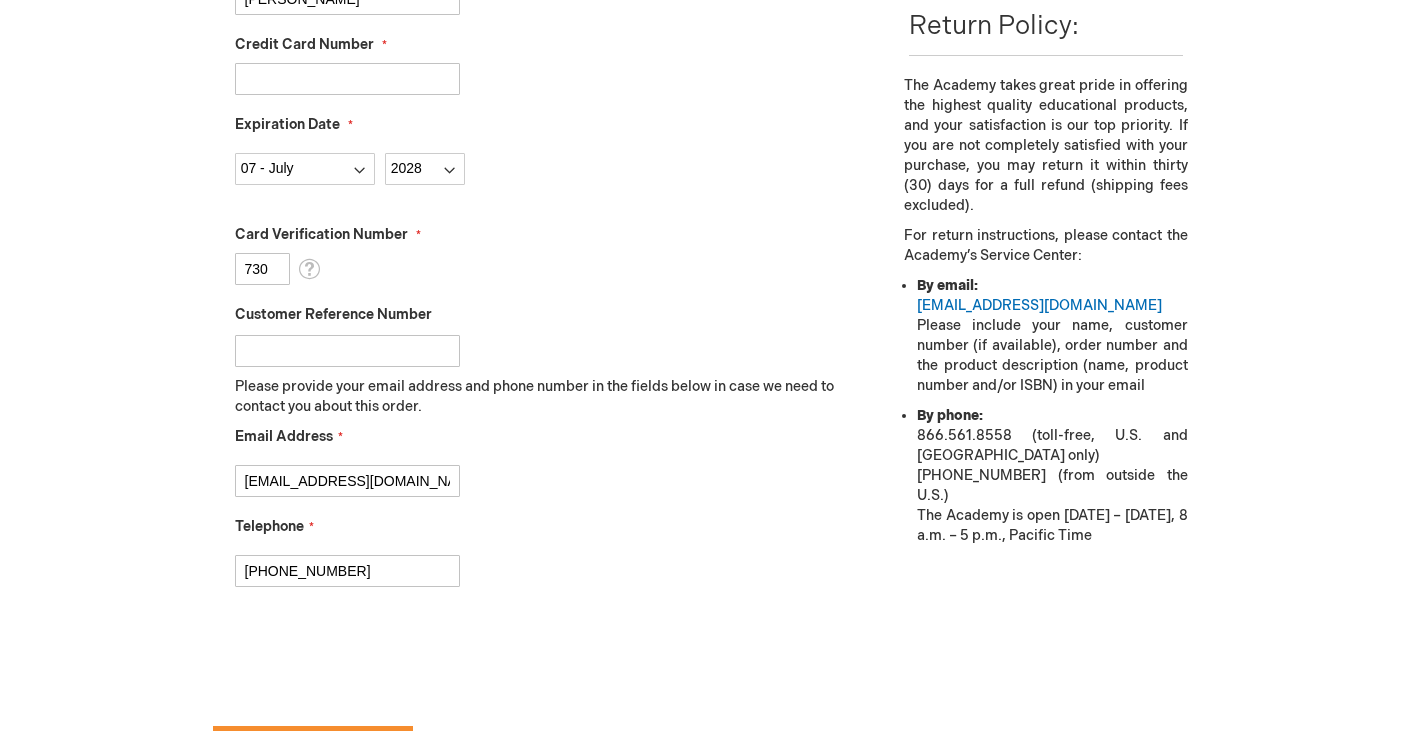 type on "215-565-5486" 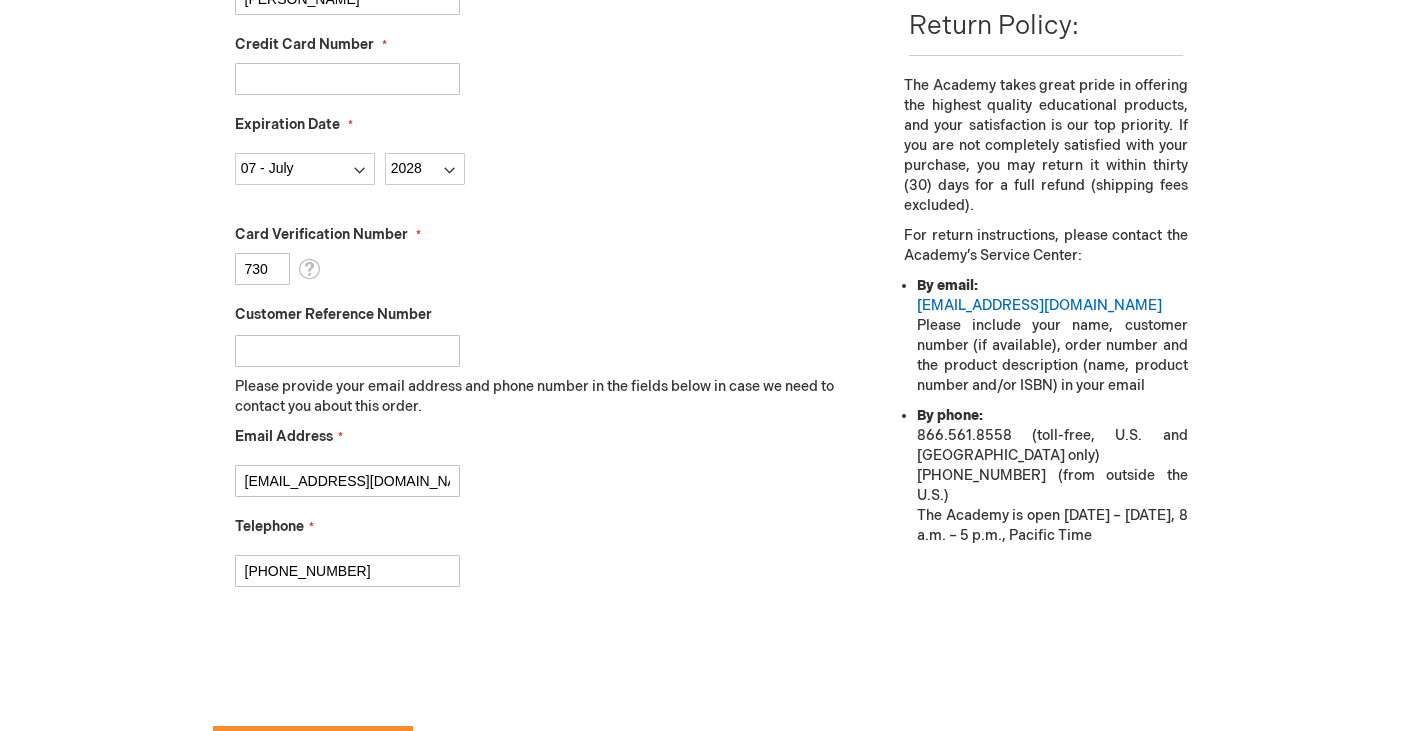checkbox on "true" 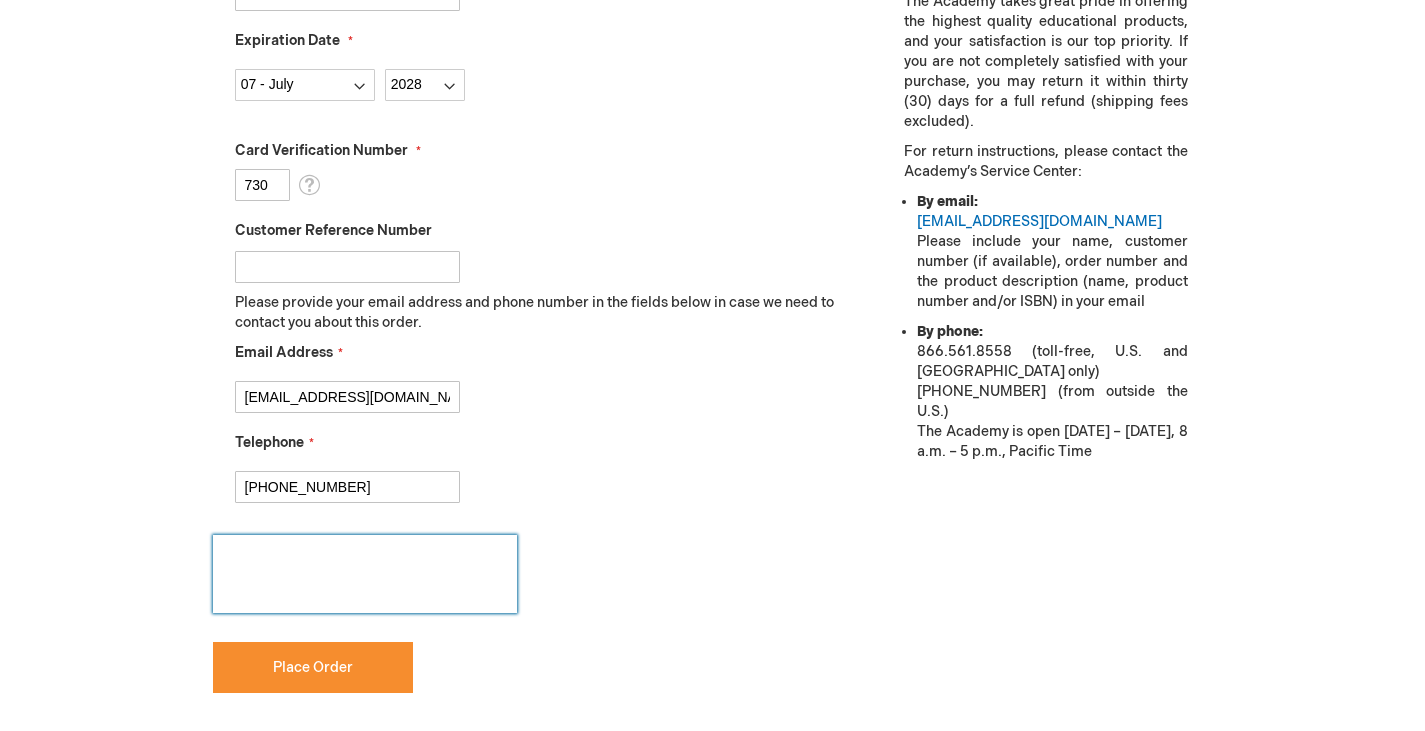 scroll, scrollTop: 894, scrollLeft: 0, axis: vertical 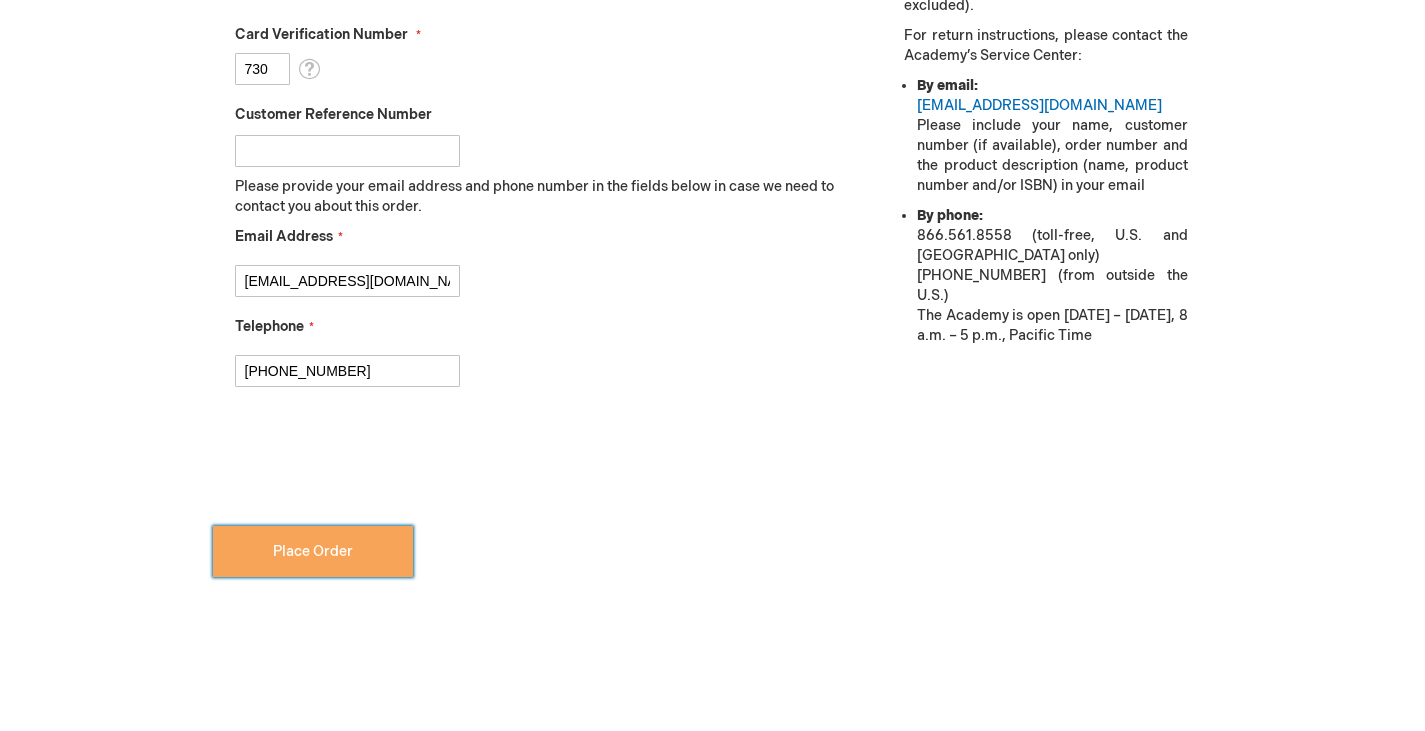 click on "Place Order" at bounding box center (313, 551) 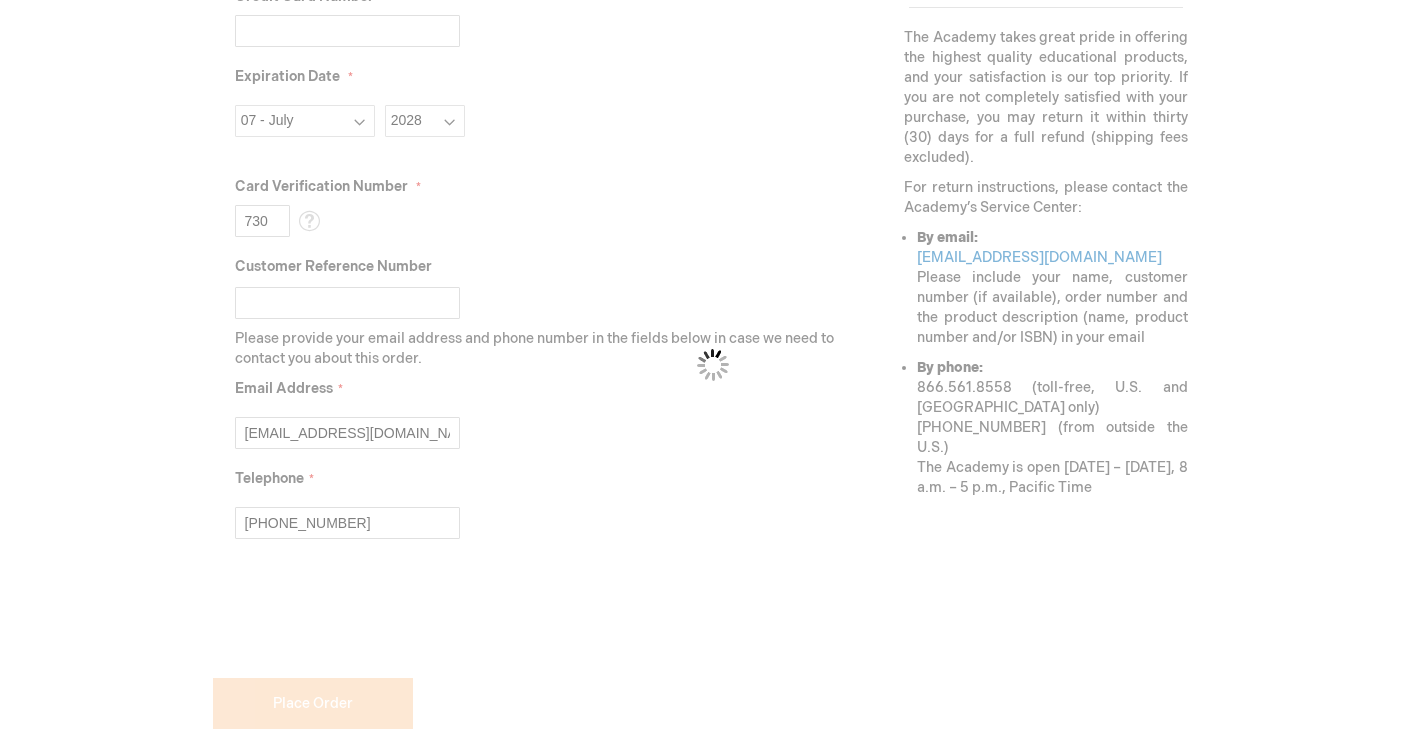 scroll, scrollTop: 694, scrollLeft: 0, axis: vertical 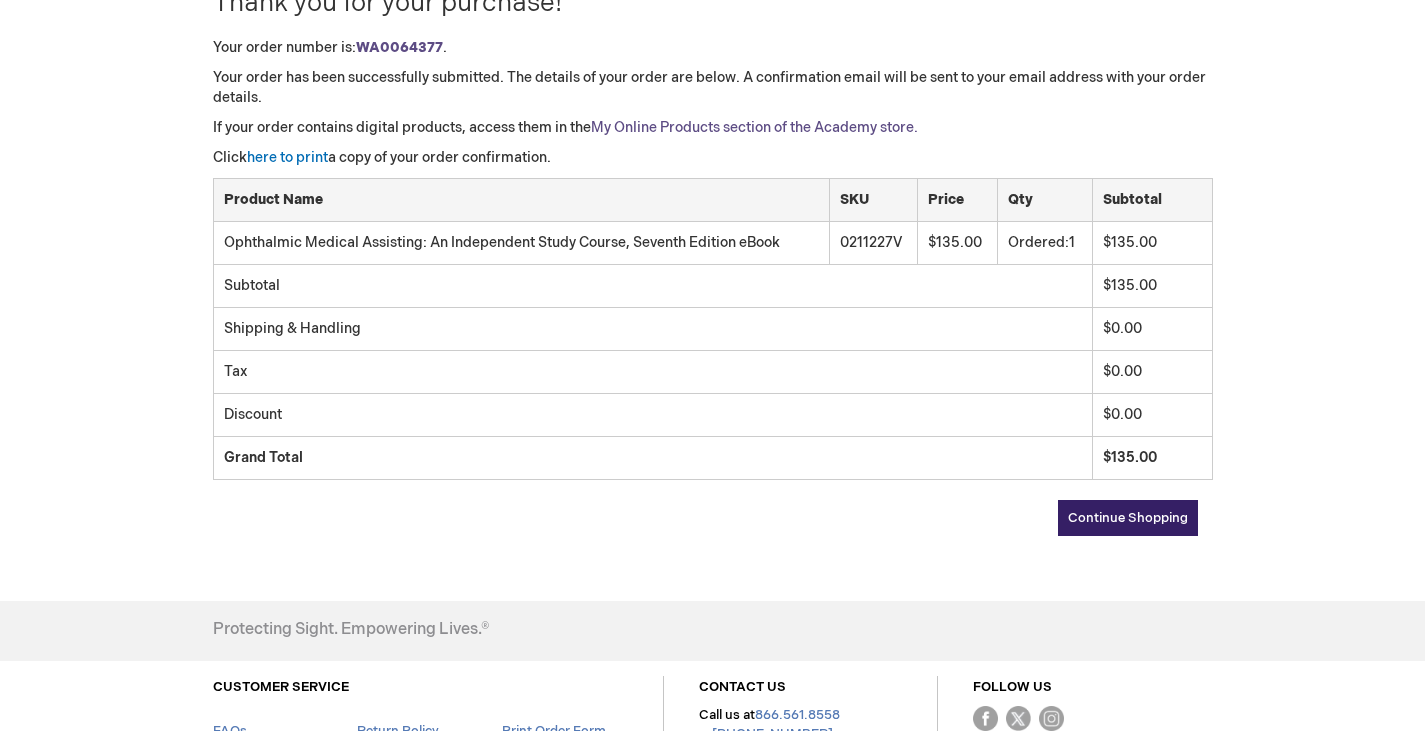 click on "My Online Products section of the Academy store." at bounding box center (754, 127) 